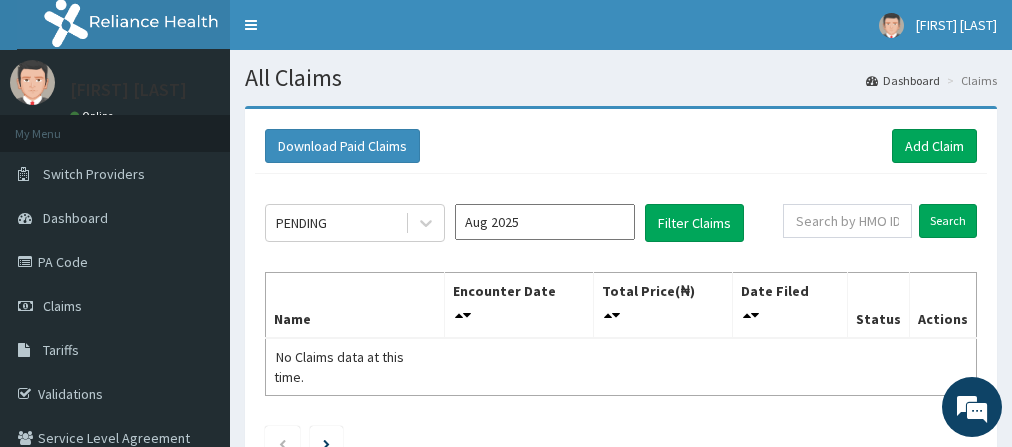 scroll, scrollTop: 0, scrollLeft: 0, axis: both 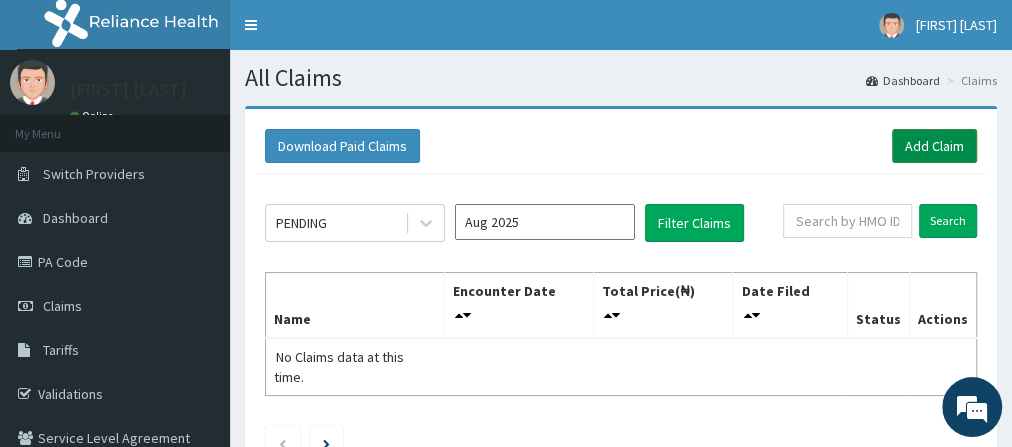 click on "Add Claim" at bounding box center [934, 146] 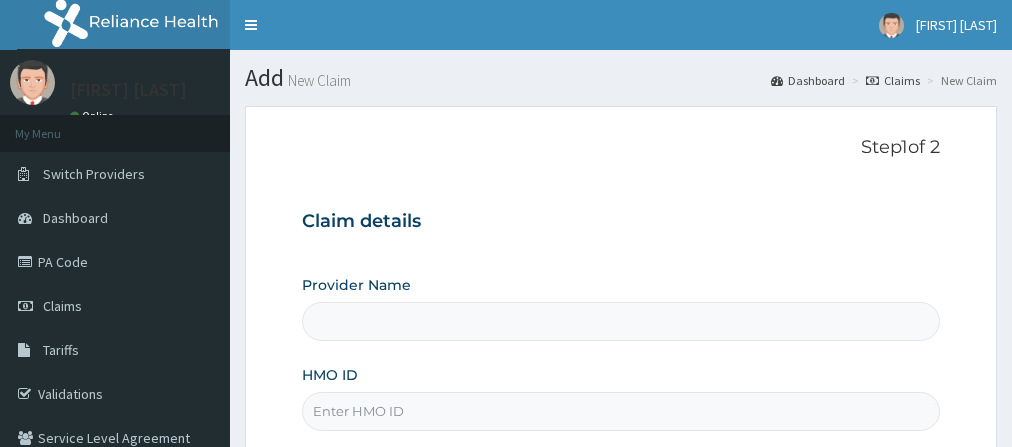 scroll, scrollTop: 146, scrollLeft: 0, axis: vertical 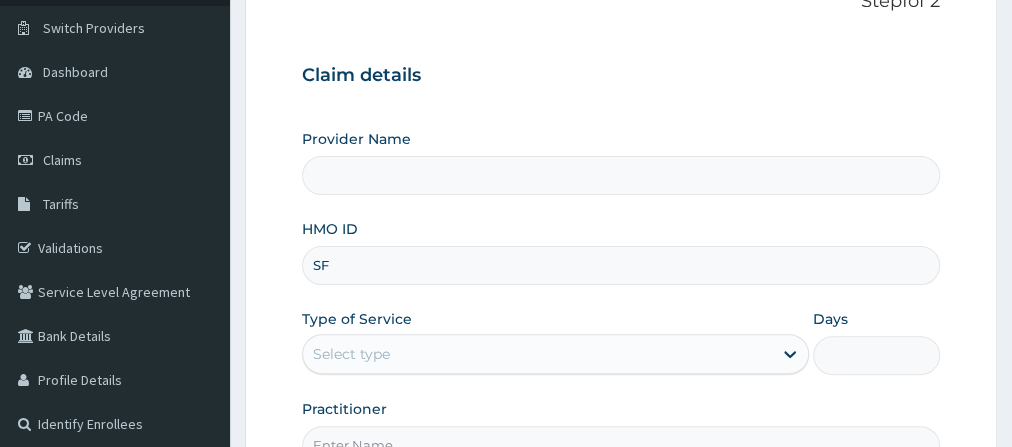 type on "SFA" 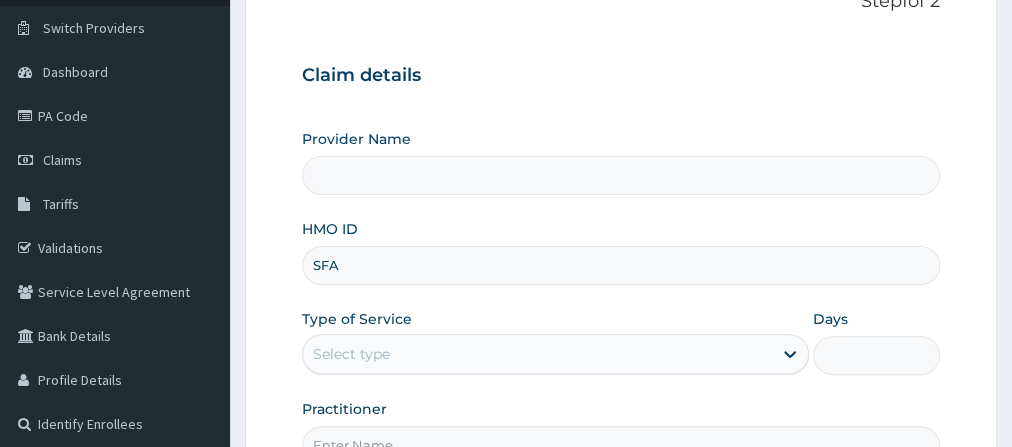 type on "Go Fitness Gym" 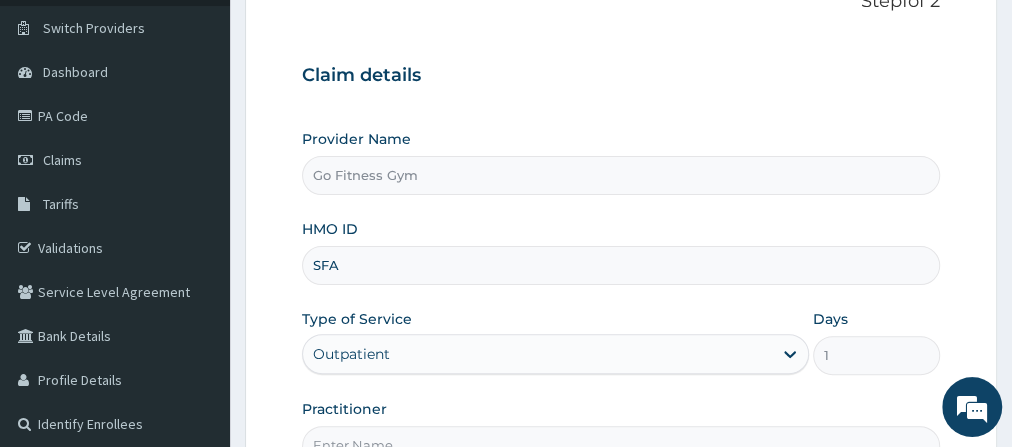 scroll, scrollTop: 0, scrollLeft: 0, axis: both 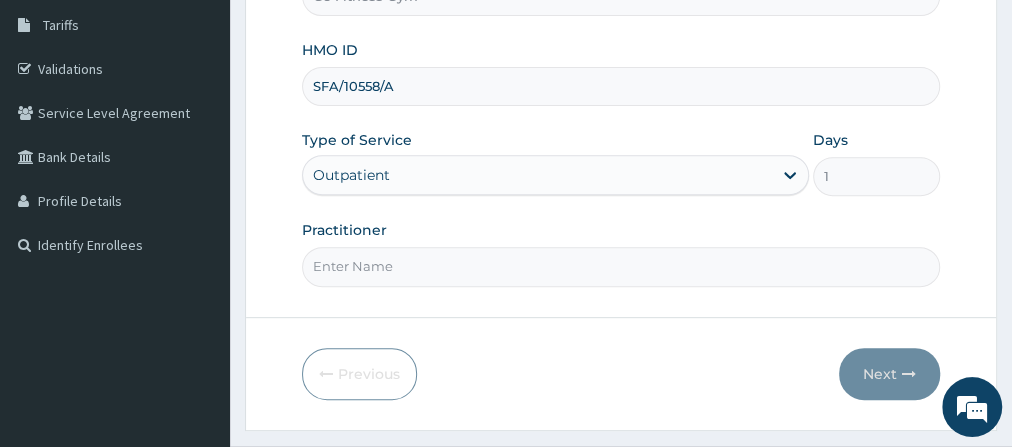 type on "SFA/10558/A" 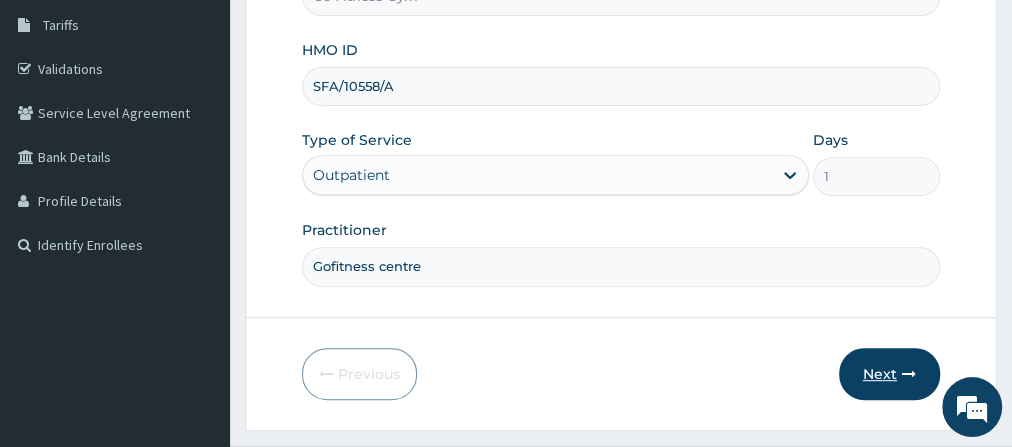 click on "Next" at bounding box center [889, 374] 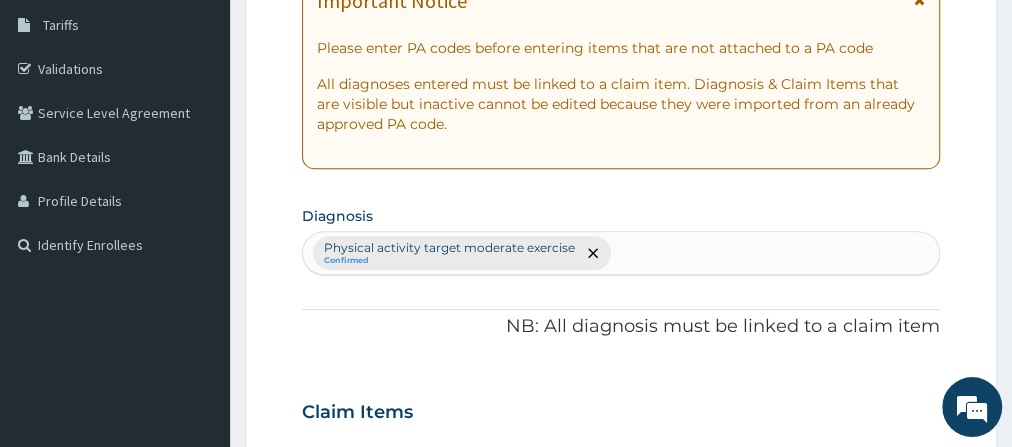 scroll, scrollTop: 0, scrollLeft: 0, axis: both 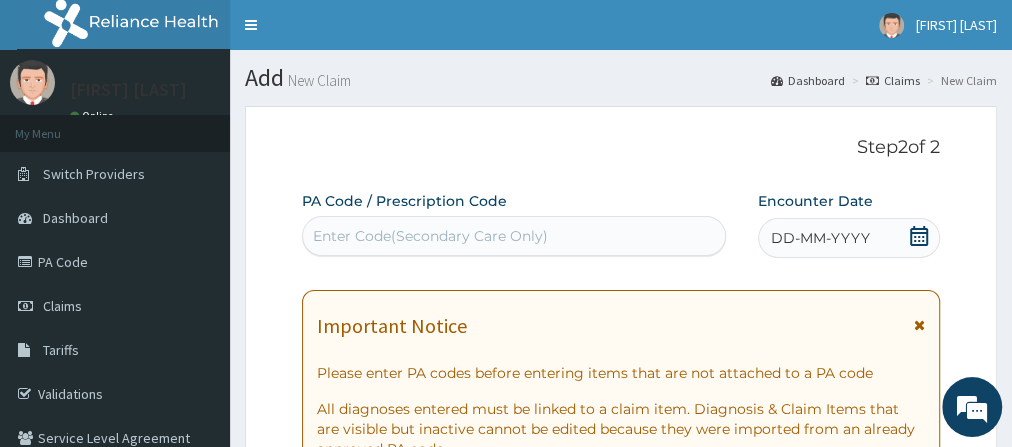 click on "Enter Code(Secondary Care Only)" at bounding box center [514, 236] 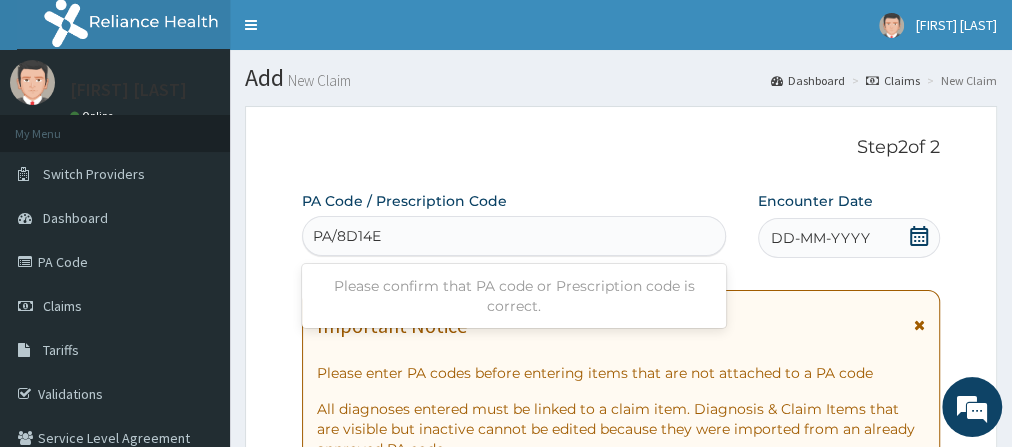 type on "PA/8D14E1" 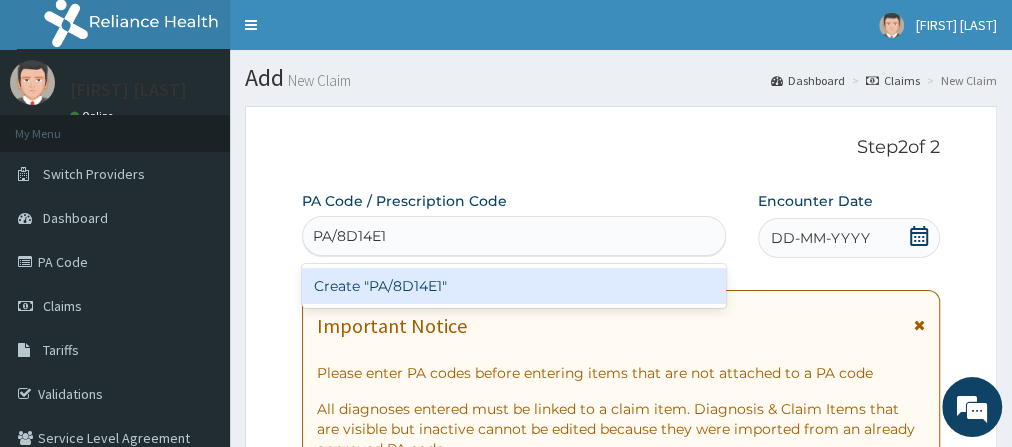 click on "Create "PA/8D14E1"" at bounding box center (514, 286) 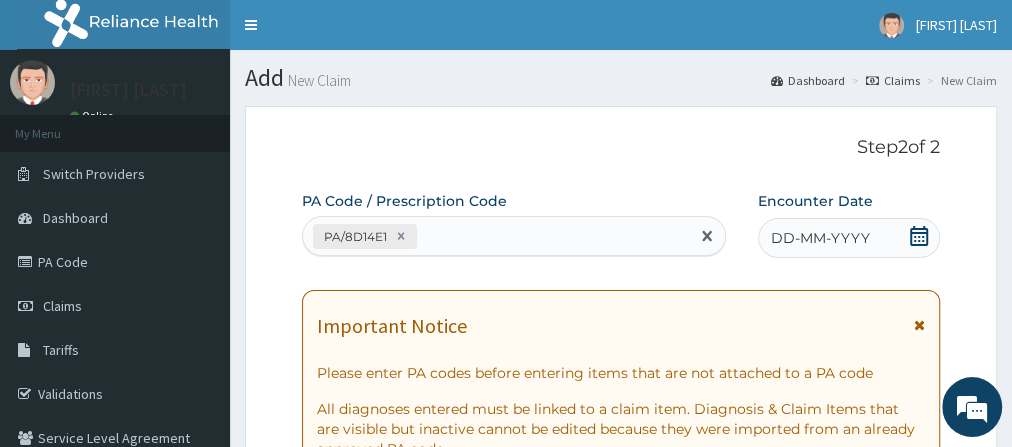 click 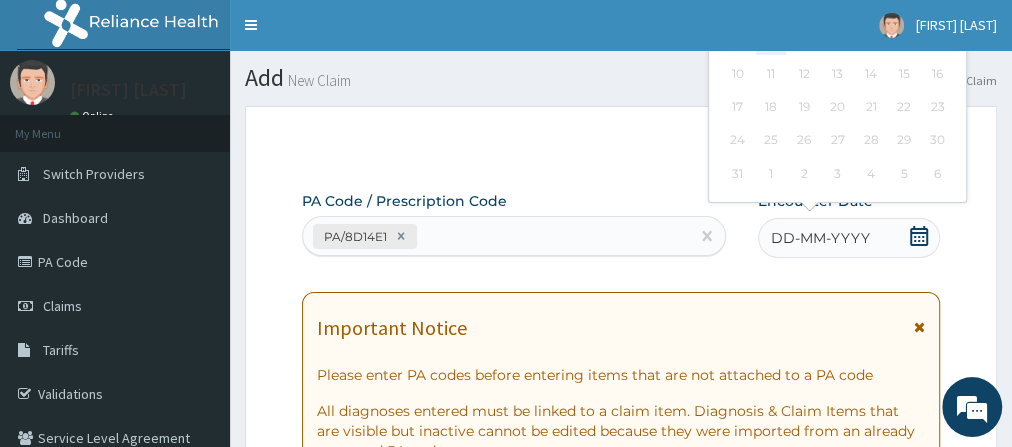 click on "4" at bounding box center [771, 41] 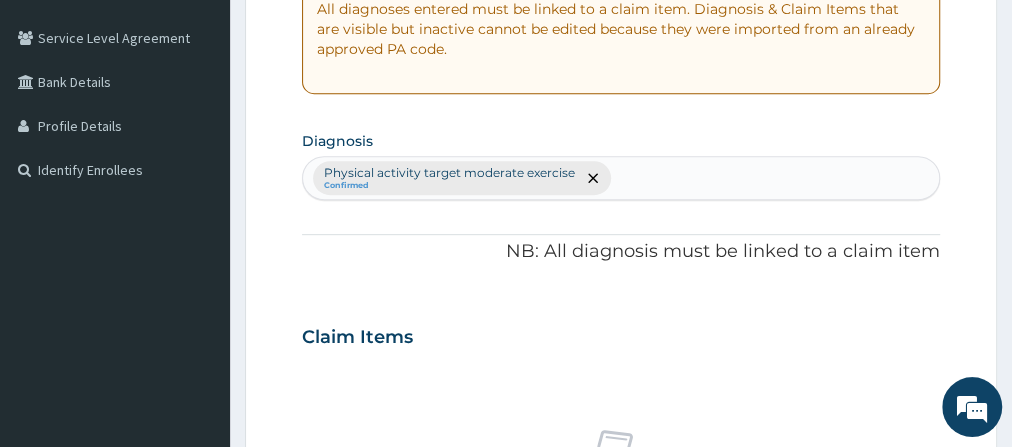 scroll, scrollTop: 620, scrollLeft: 0, axis: vertical 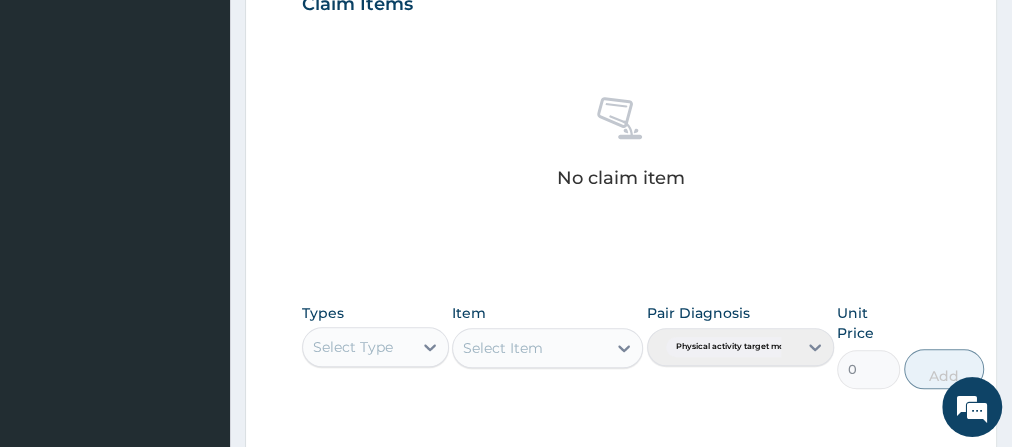 click on "Select Type" at bounding box center [357, 347] 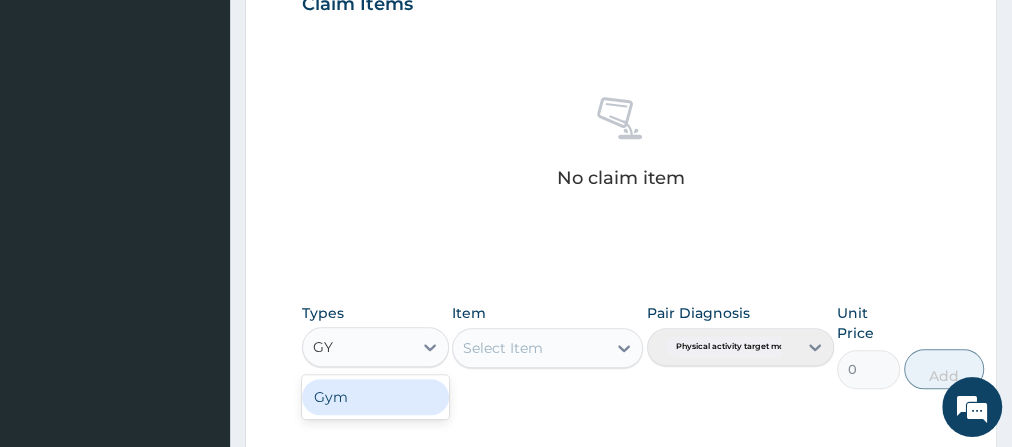 type on "GYM" 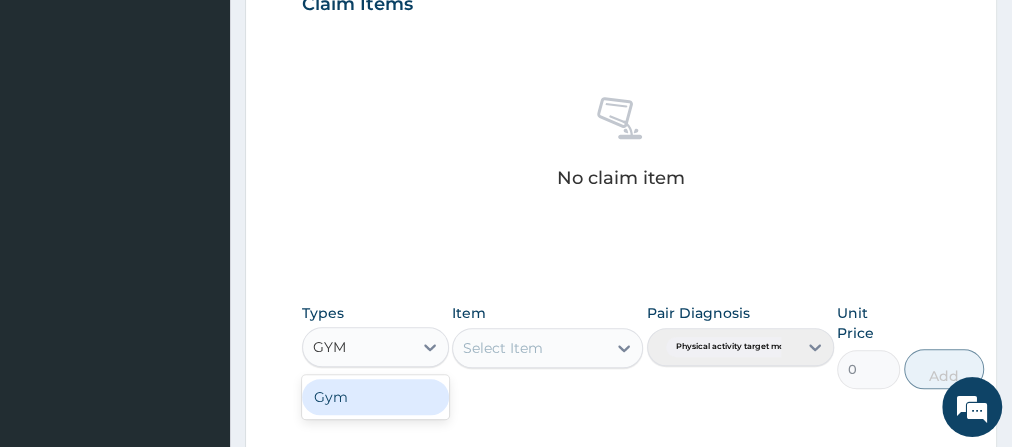 click on "Gym" at bounding box center (375, 397) 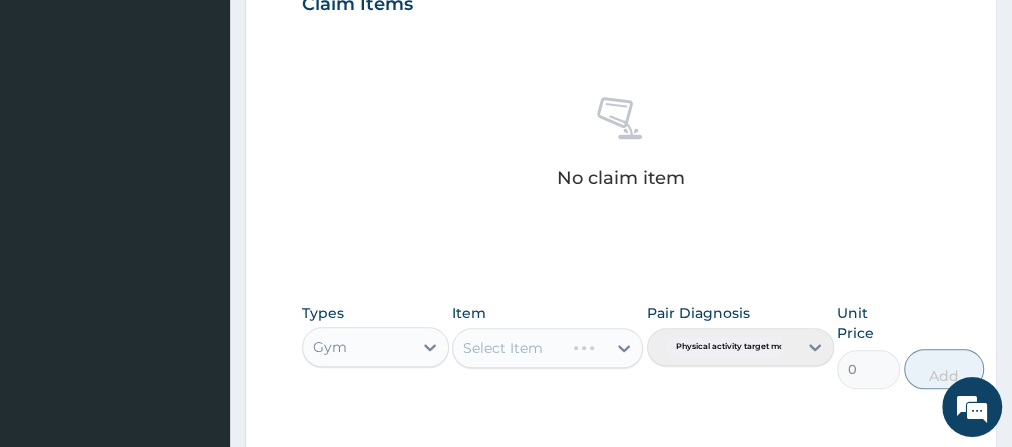 click on "Select Item" at bounding box center (547, 348) 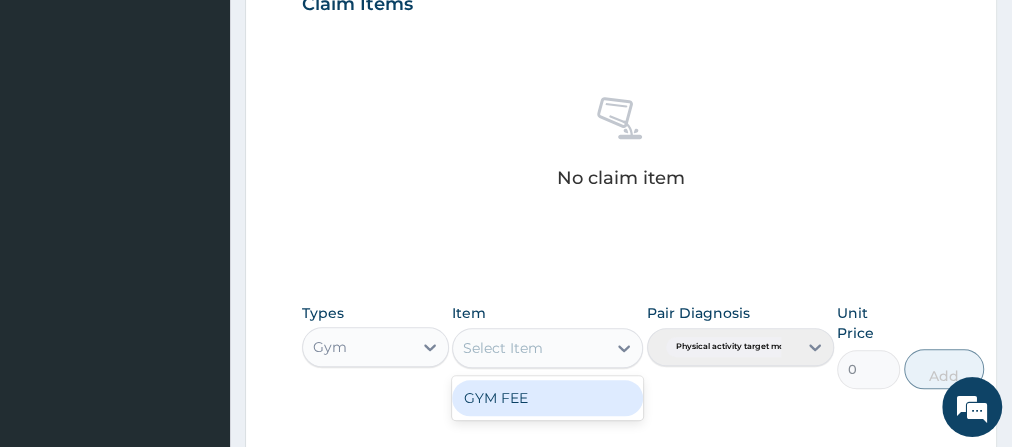 click on "Select Item" at bounding box center (529, 348) 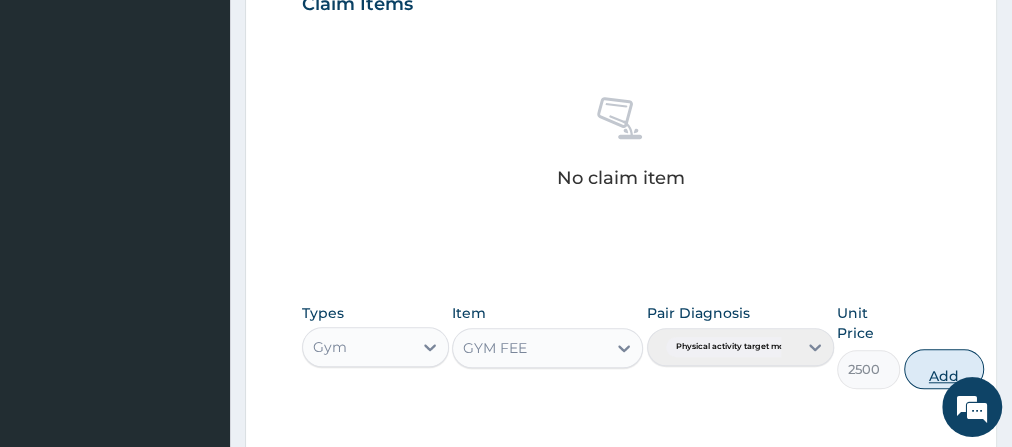 click on "Add" at bounding box center [944, 369] 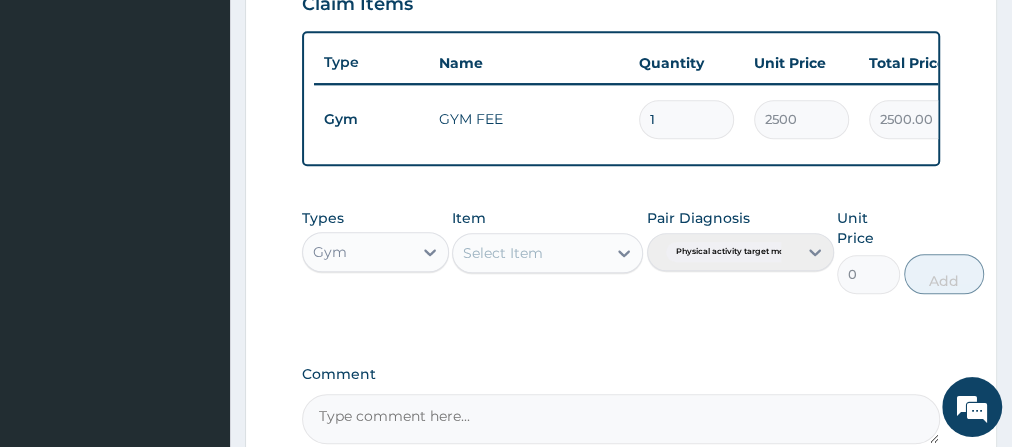 scroll, scrollTop: 946, scrollLeft: 0, axis: vertical 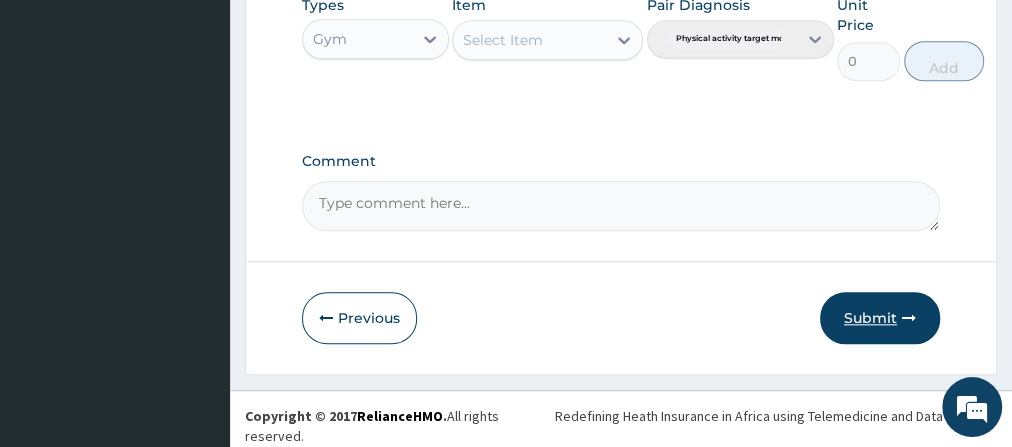 click on "Submit" at bounding box center [880, 318] 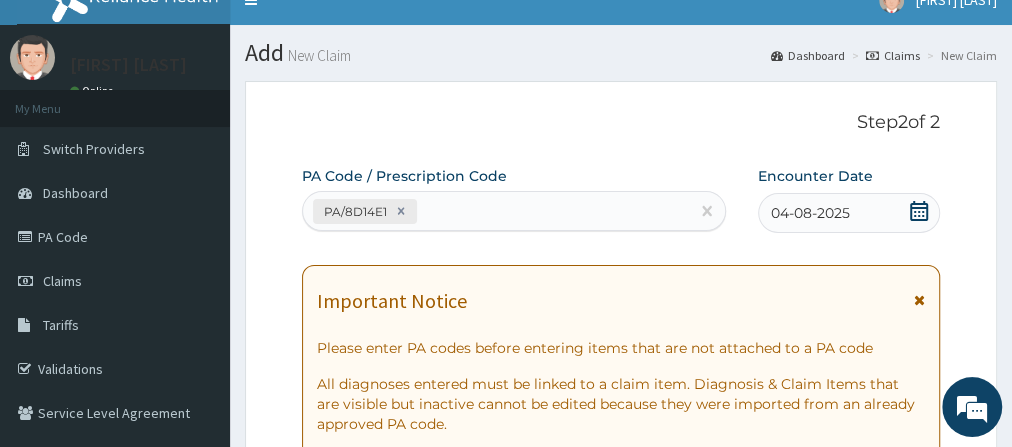 scroll, scrollTop: 946, scrollLeft: 0, axis: vertical 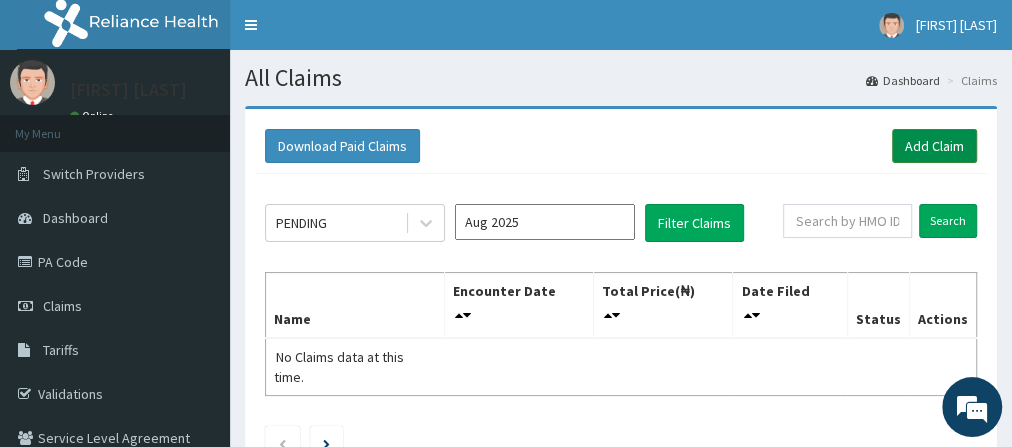 click on "Add Claim" at bounding box center (934, 146) 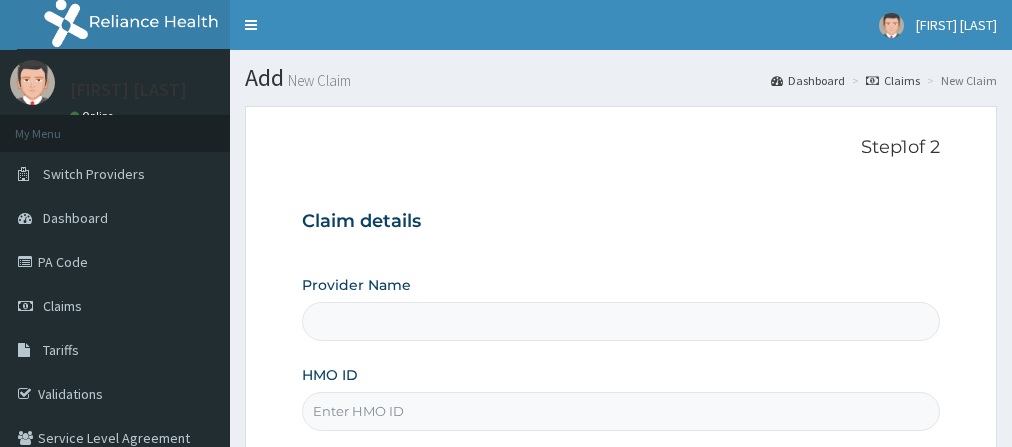 scroll, scrollTop: 0, scrollLeft: 0, axis: both 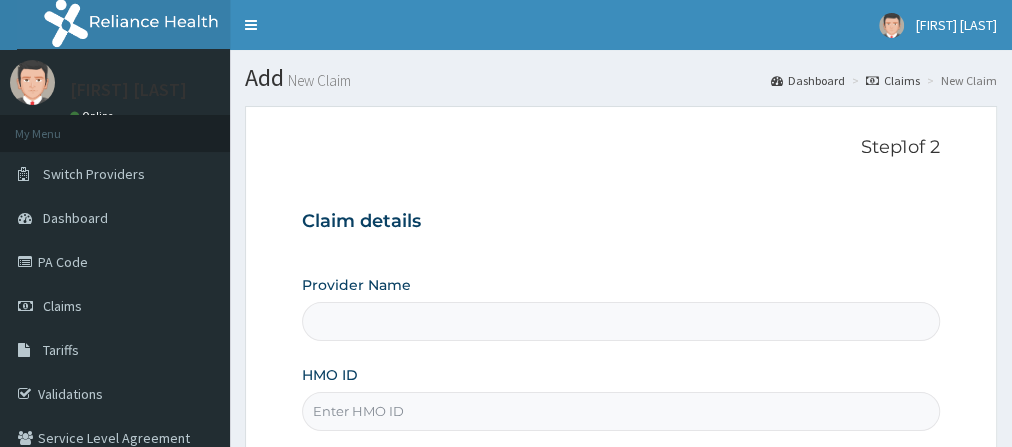 click on "HMO ID" at bounding box center (621, 411) 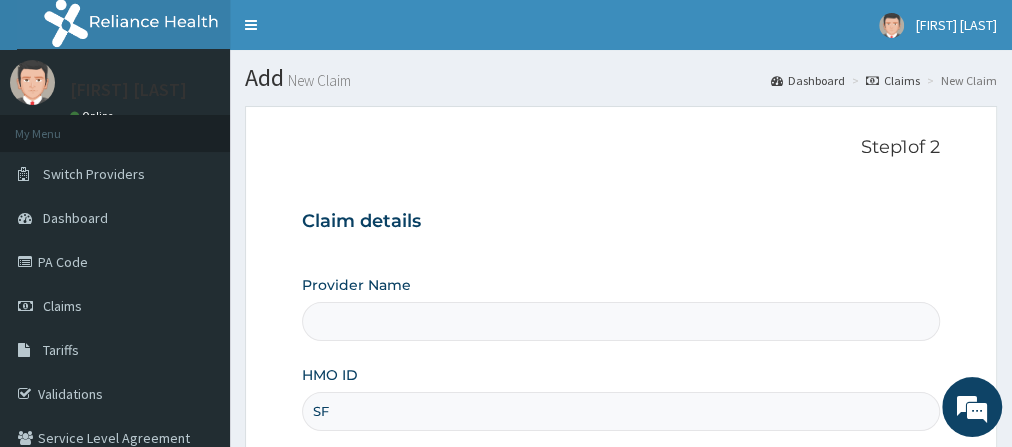 type on "SFa" 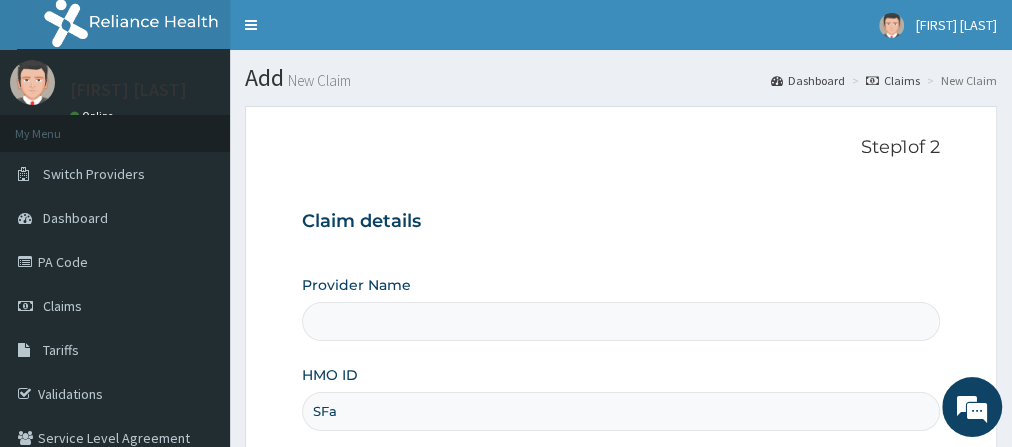 type on "Go Fitness Gym" 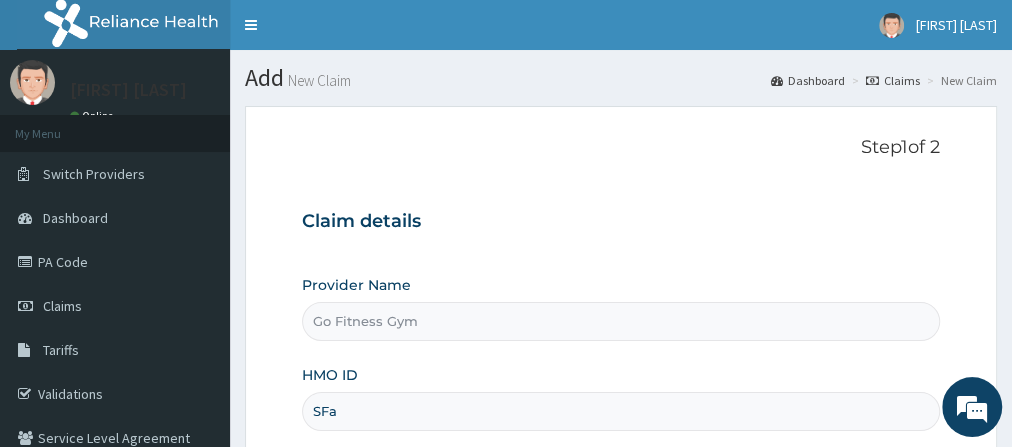type on "1" 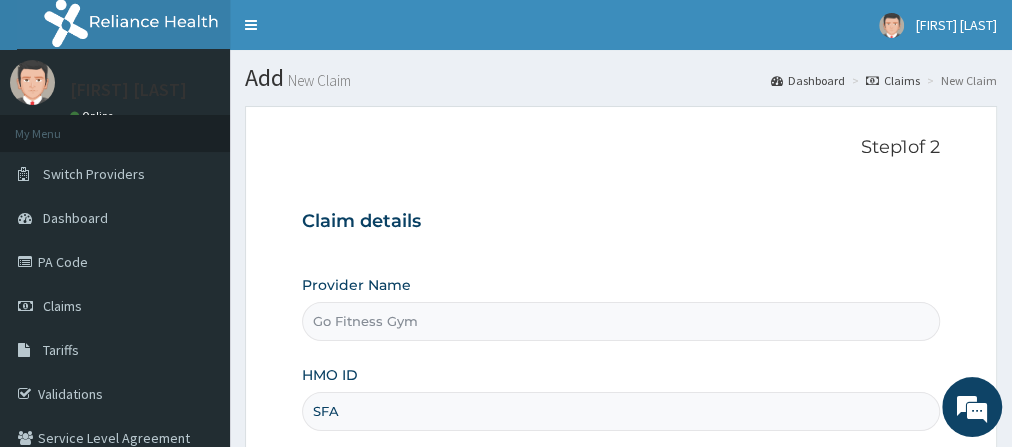 scroll, scrollTop: 0, scrollLeft: 0, axis: both 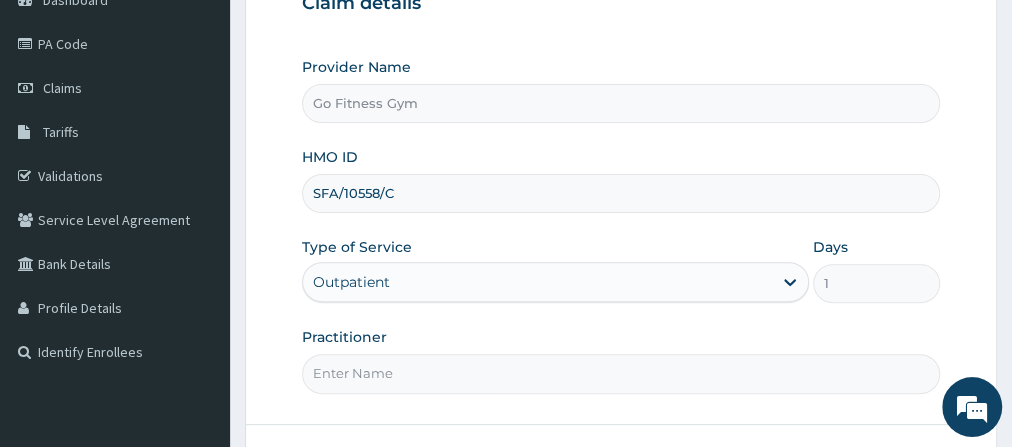 type on "SFA/10558/C" 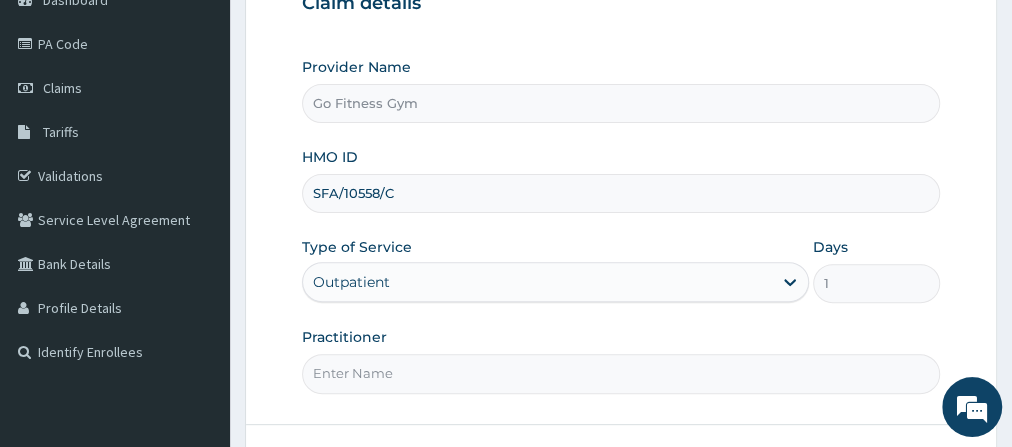 type on "Gofitness centre" 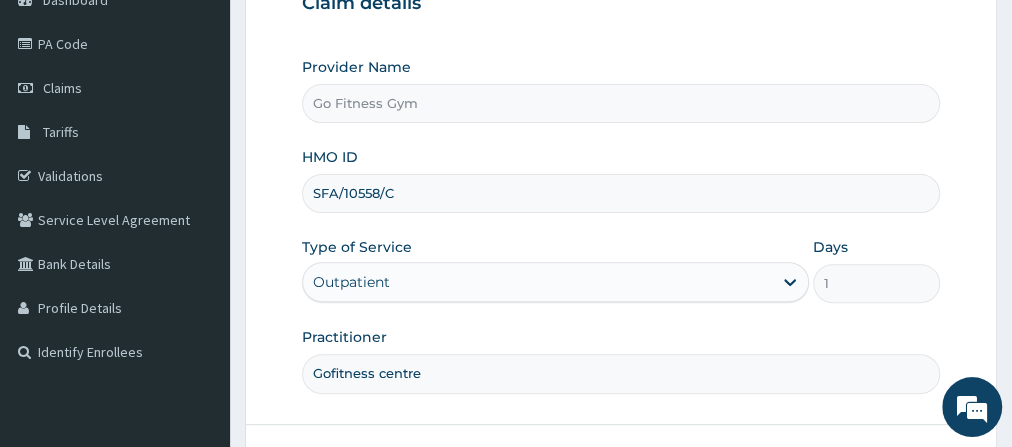 scroll, scrollTop: 369, scrollLeft: 0, axis: vertical 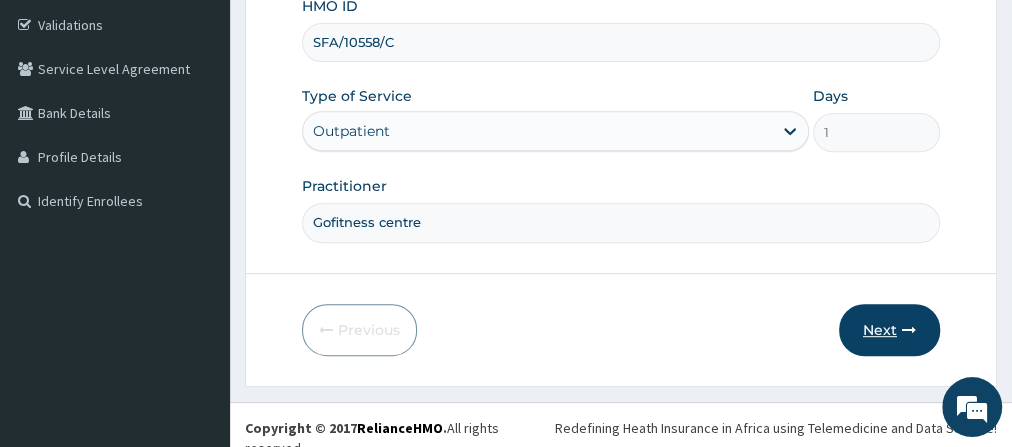 click on "Next" at bounding box center [889, 330] 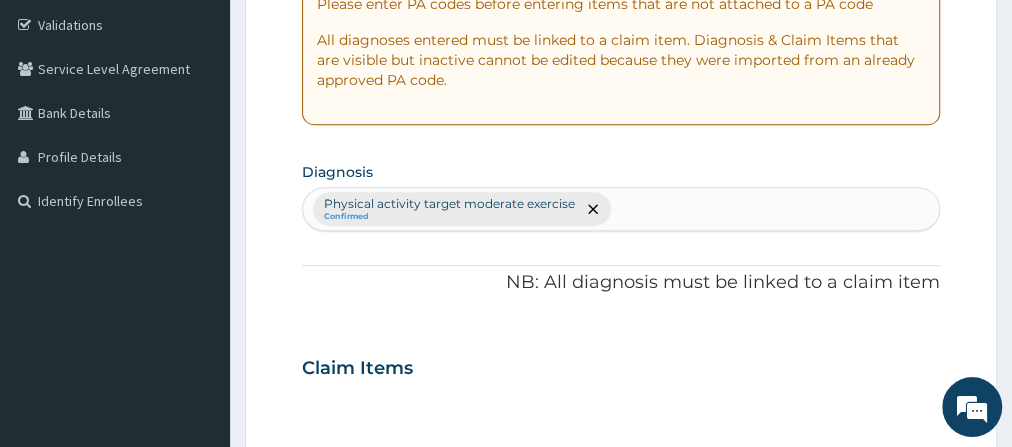 scroll, scrollTop: 0, scrollLeft: 0, axis: both 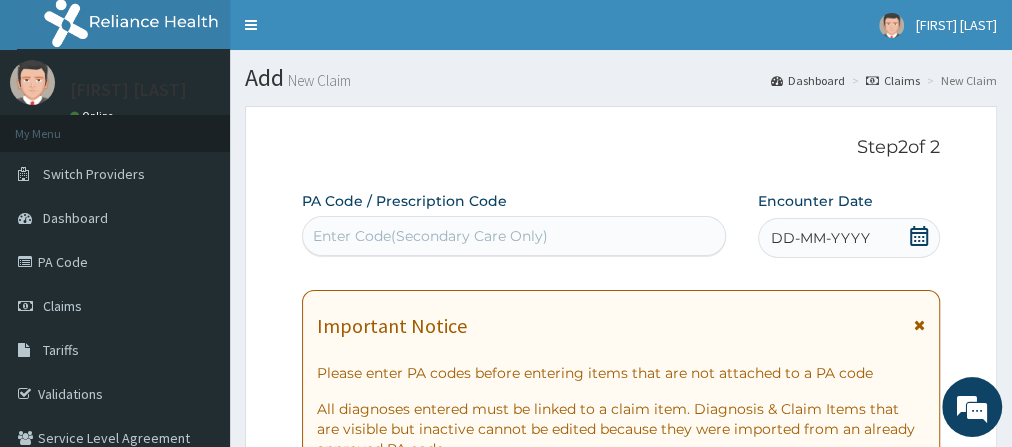 click on "Enter Code(Secondary Care Only)" at bounding box center [514, 236] 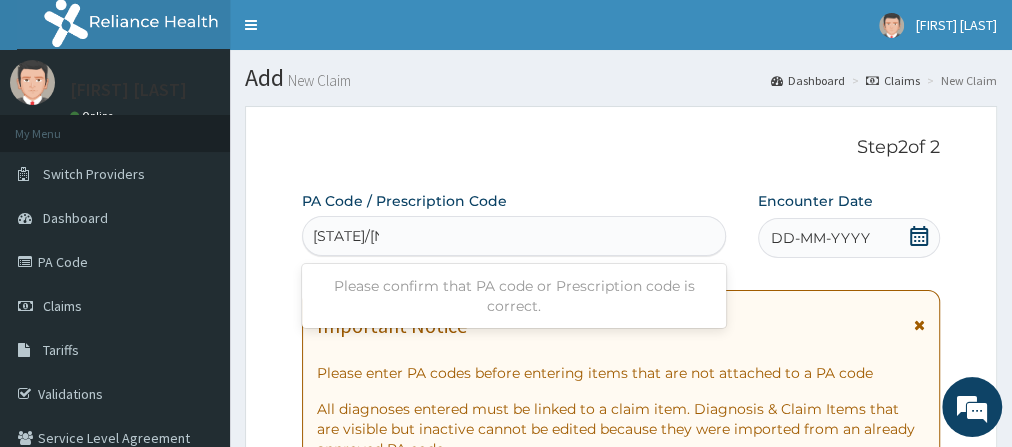 type on "PA/18730D" 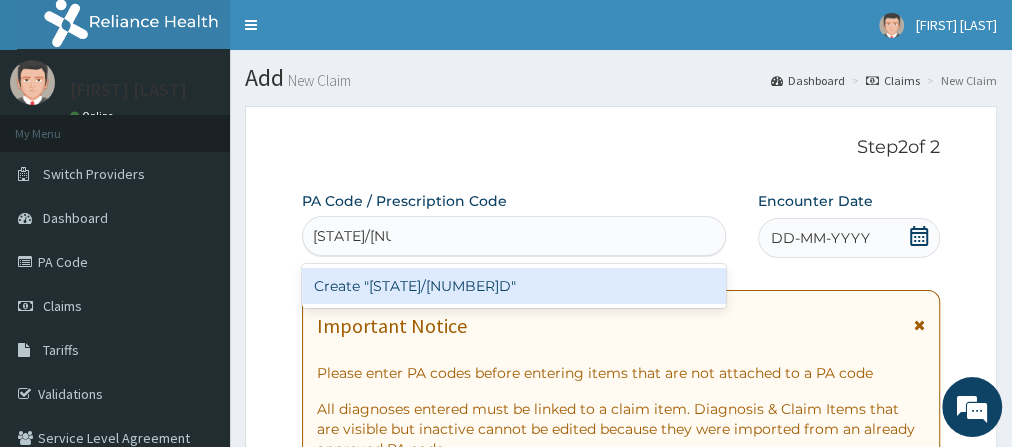 click on "Create "PA/18730D"" at bounding box center [514, 286] 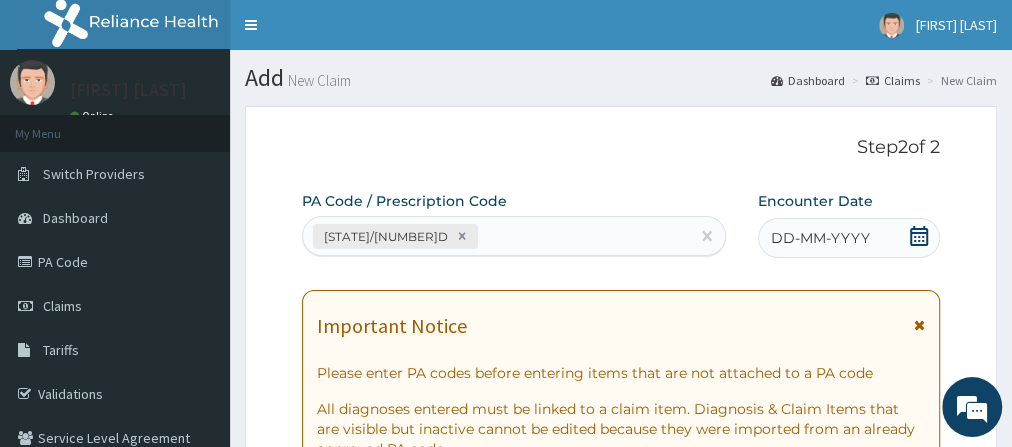 click 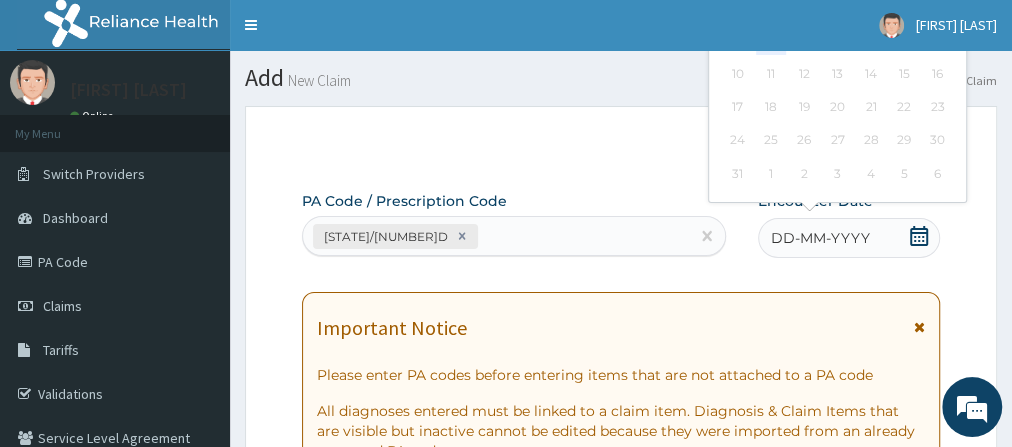 click on "4" at bounding box center (771, 41) 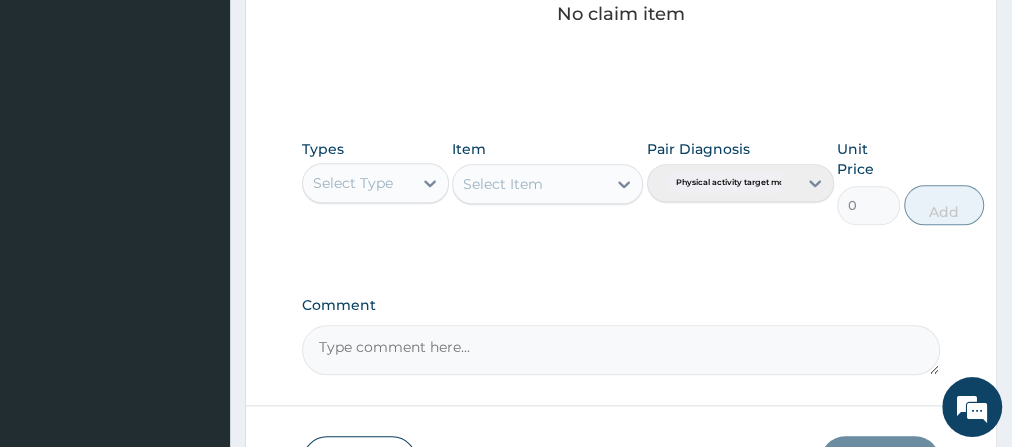 scroll, scrollTop: 955, scrollLeft: 0, axis: vertical 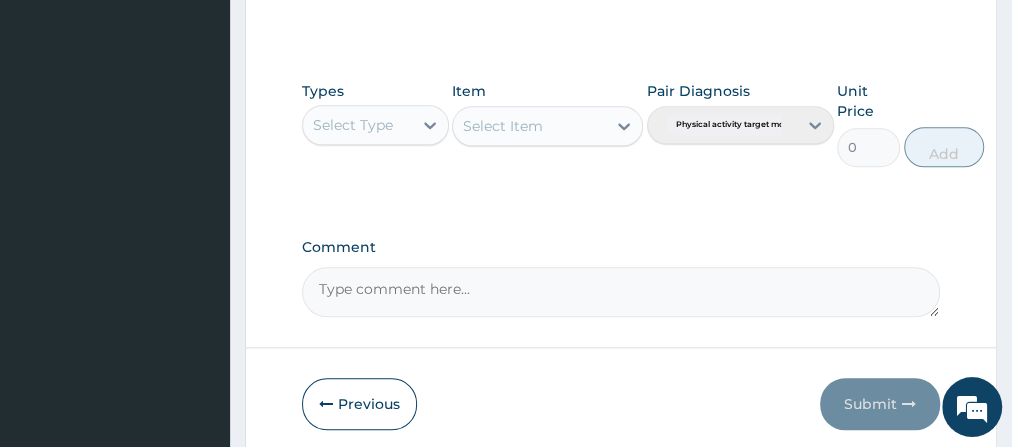 click on "Select Type" at bounding box center [375, 125] 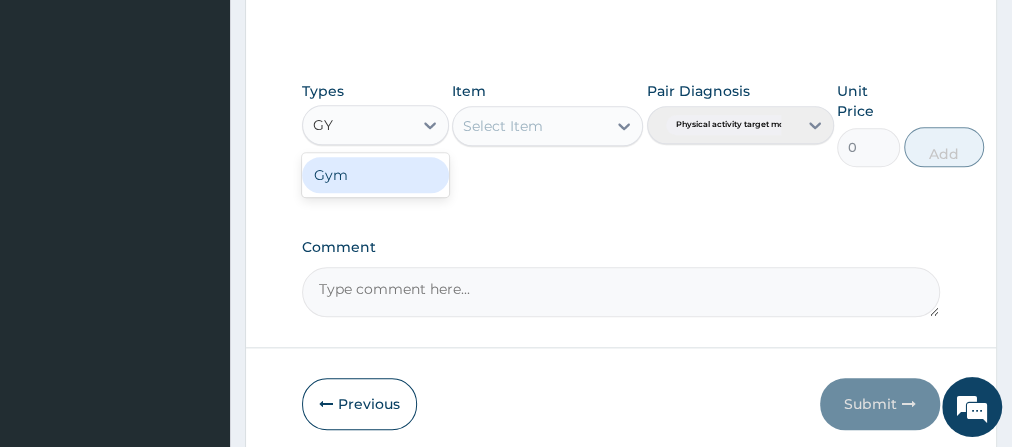 type on "GYM" 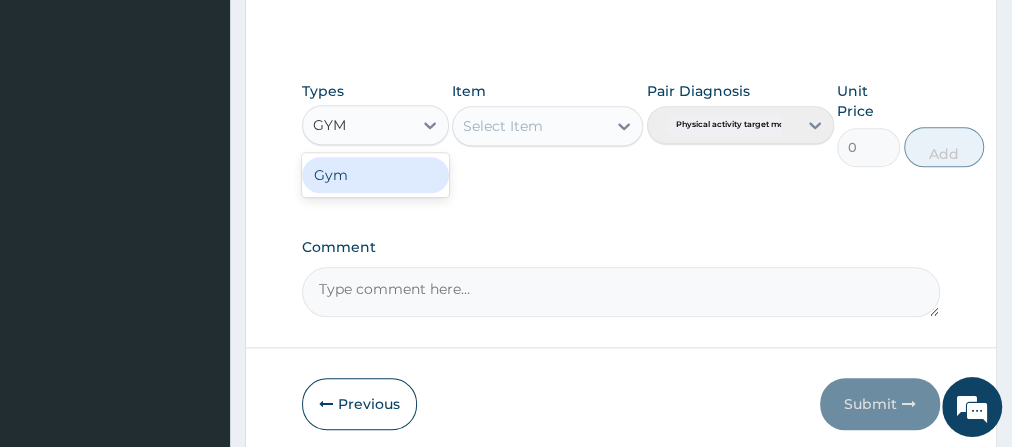 click on "Gym" at bounding box center (375, 175) 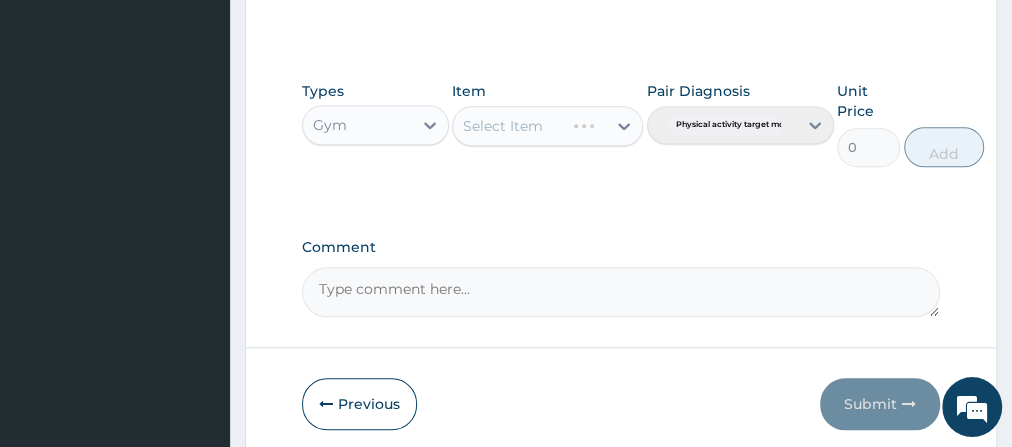 click on "Select Item" at bounding box center (547, 126) 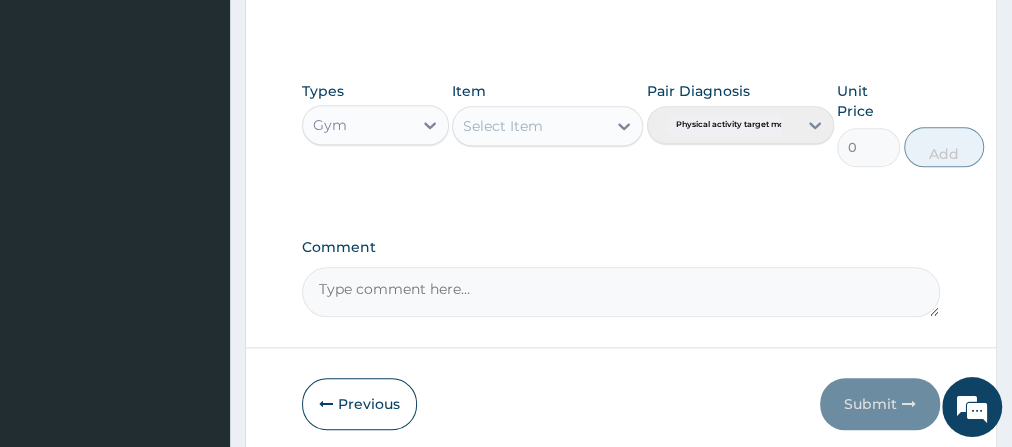 click on "Select Item" at bounding box center (529, 126) 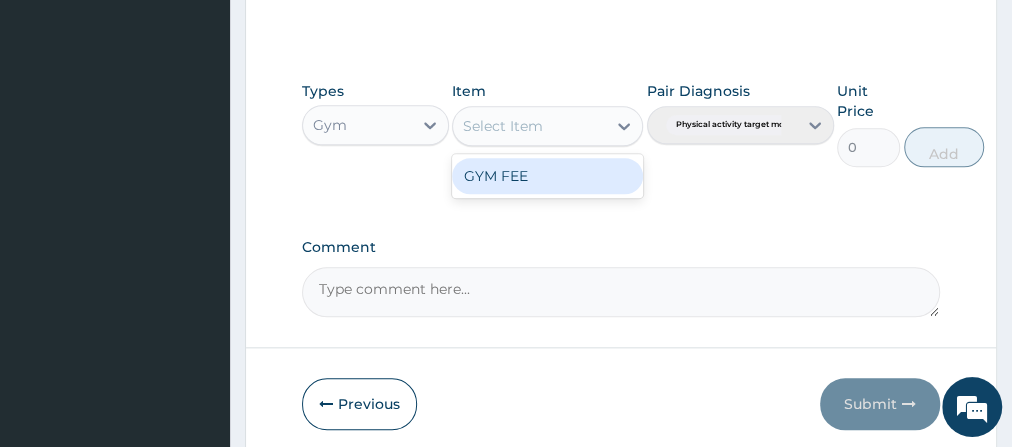 click on "GYM FEE" at bounding box center (547, 176) 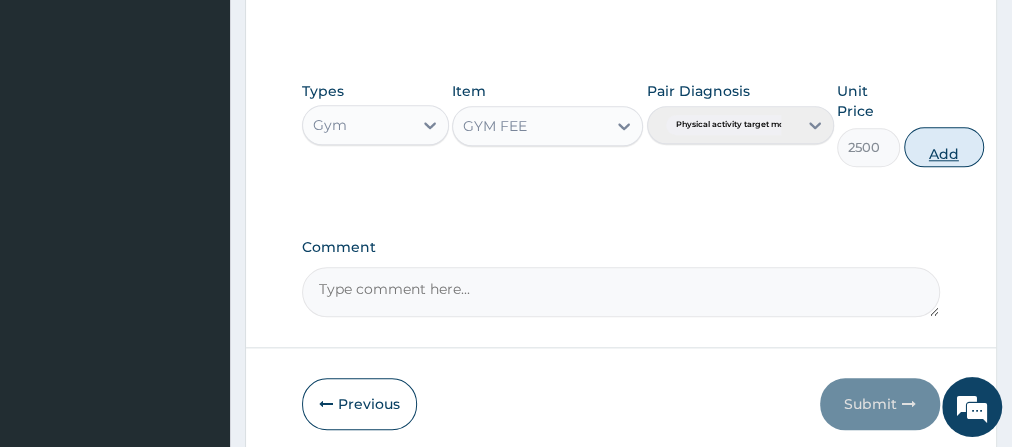 click on "Add" at bounding box center (944, 147) 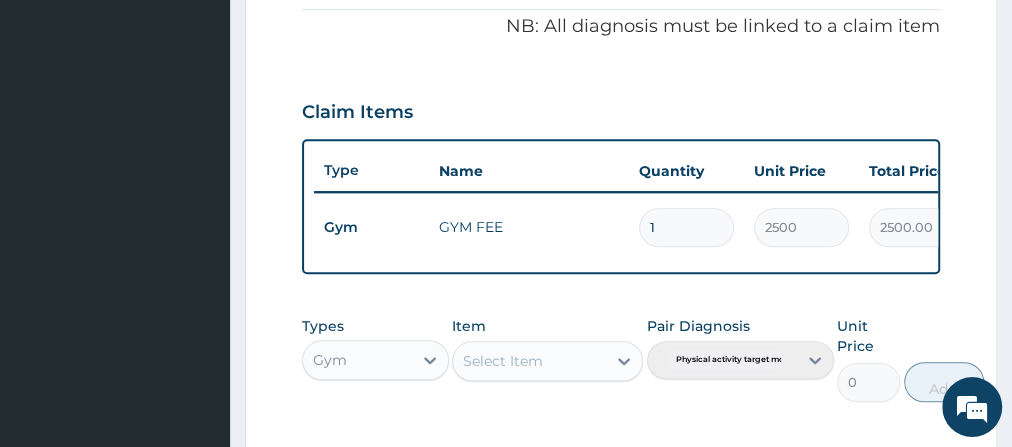 scroll, scrollTop: 946, scrollLeft: 0, axis: vertical 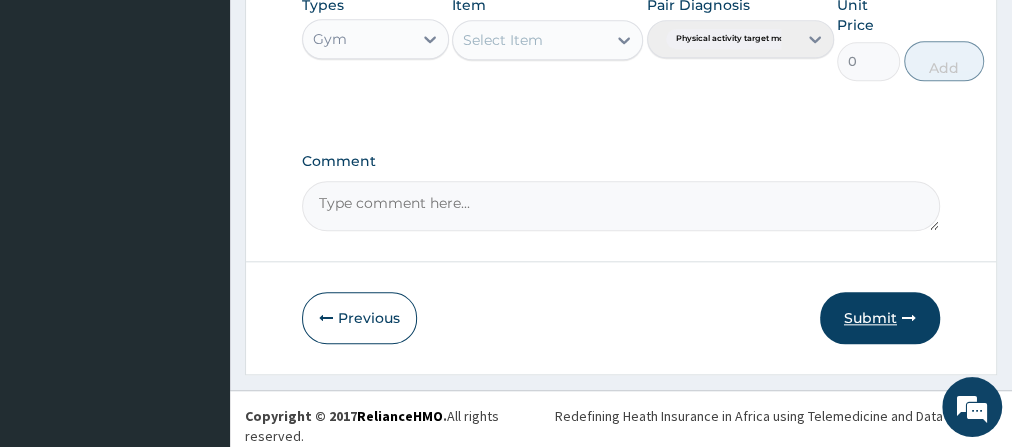 click on "Submit" at bounding box center (880, 318) 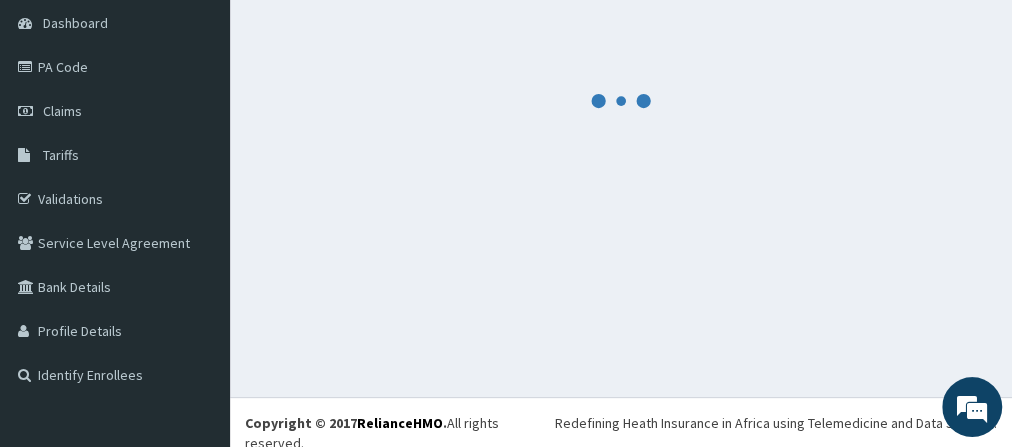 scroll, scrollTop: 946, scrollLeft: 0, axis: vertical 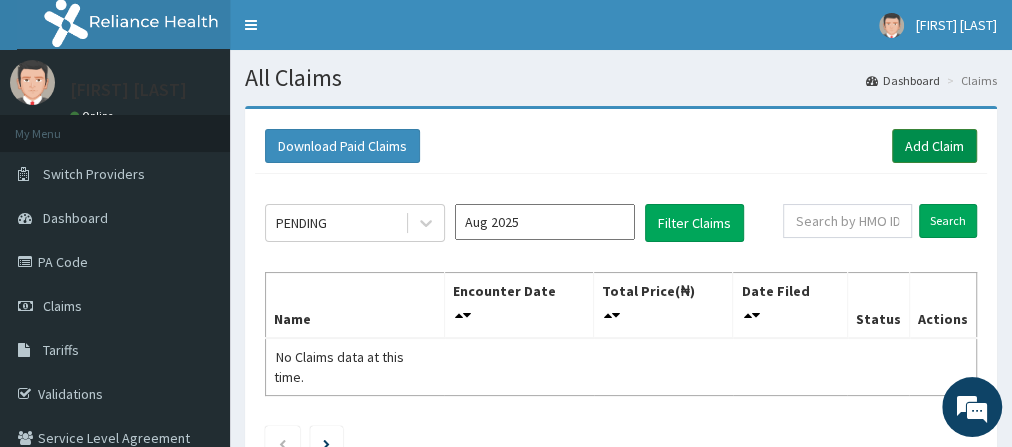 click on "Add Claim" at bounding box center [934, 146] 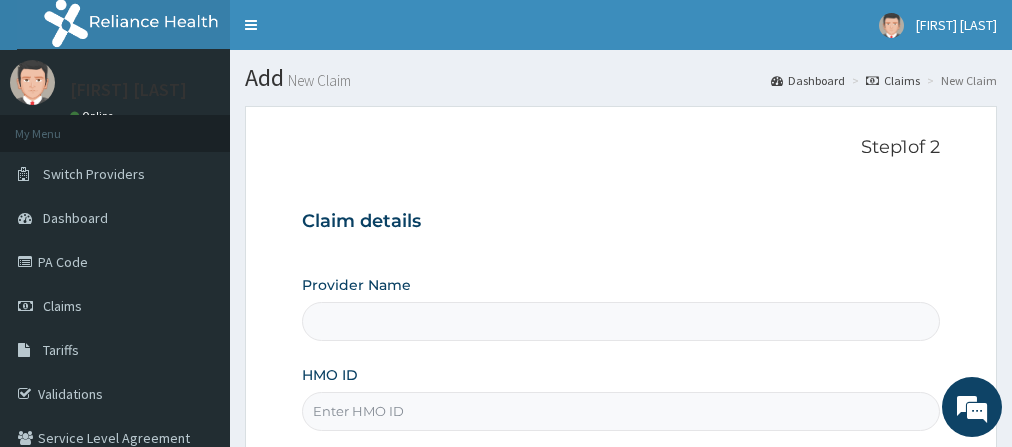 scroll, scrollTop: 0, scrollLeft: 0, axis: both 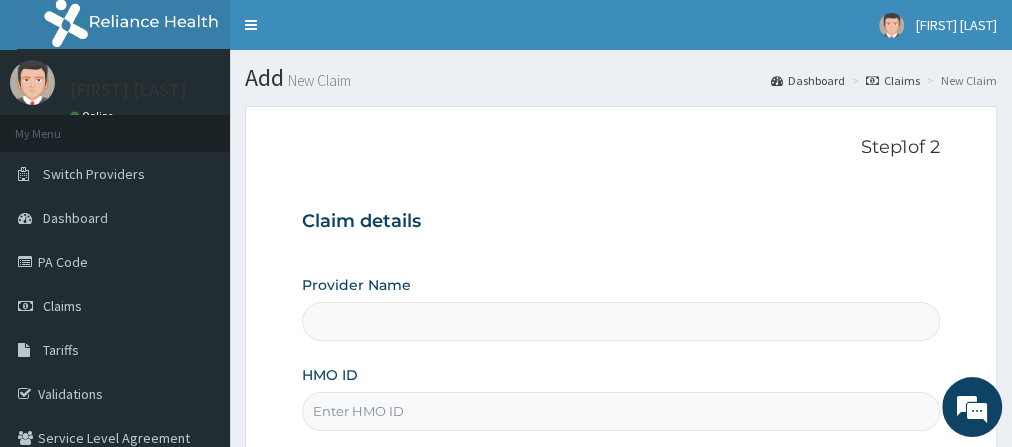 click on "HMO ID" at bounding box center (621, 411) 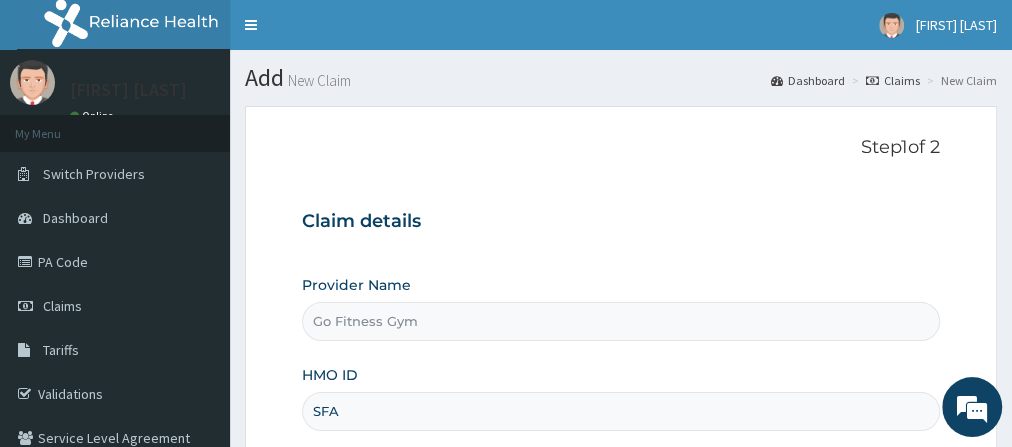 type on "SFA/10558/B" 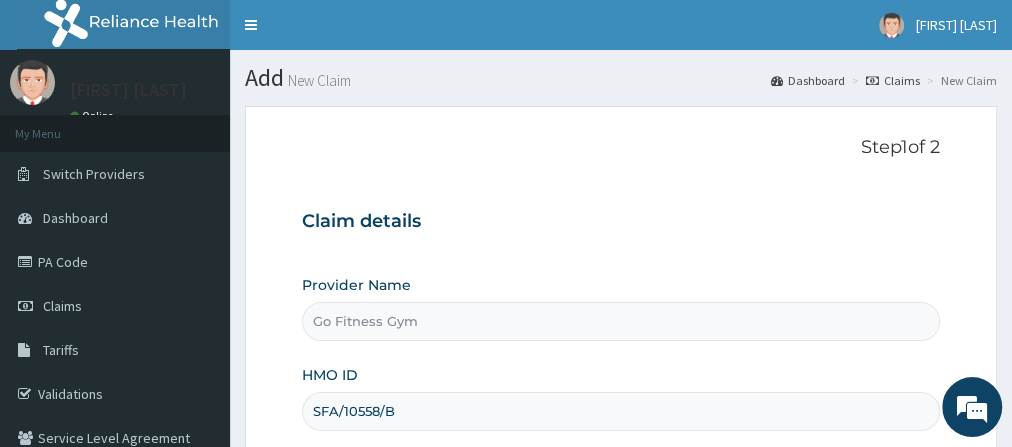 scroll, scrollTop: 0, scrollLeft: 0, axis: both 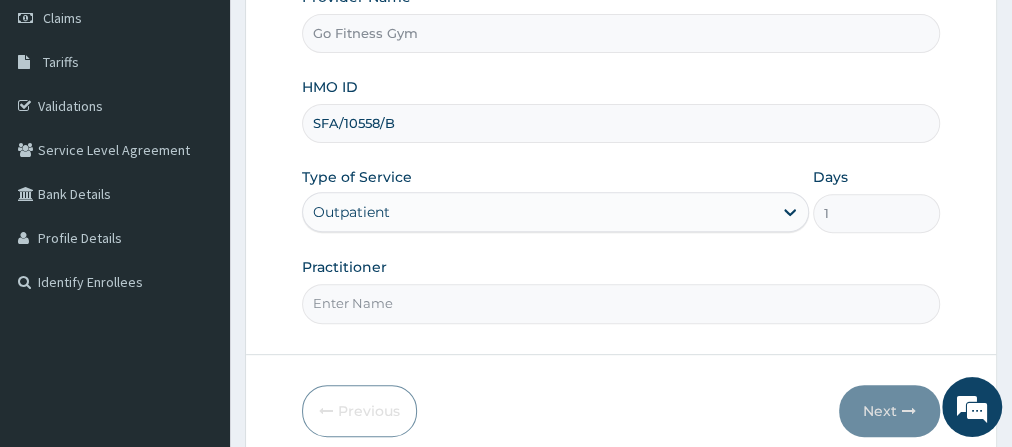 click on "Practitioner" at bounding box center (621, 303) 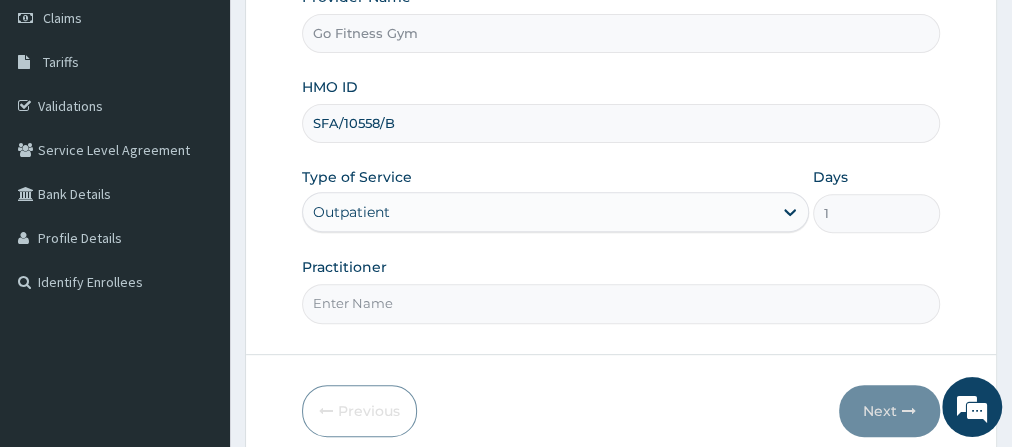 type on "Gofitness centre" 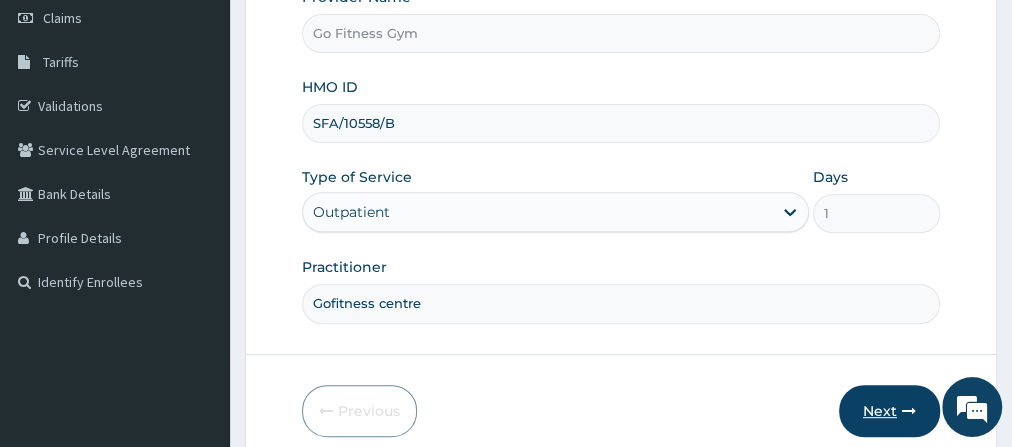 click on "Next" at bounding box center (889, 411) 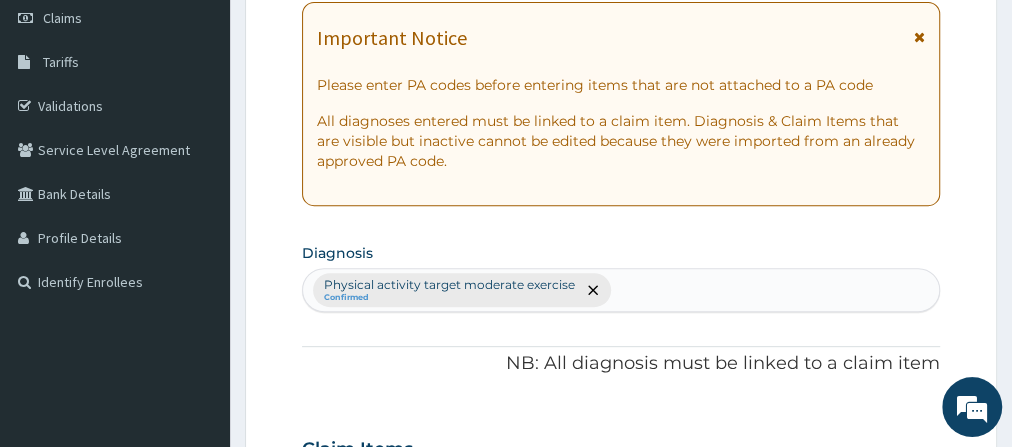 scroll, scrollTop: 0, scrollLeft: 0, axis: both 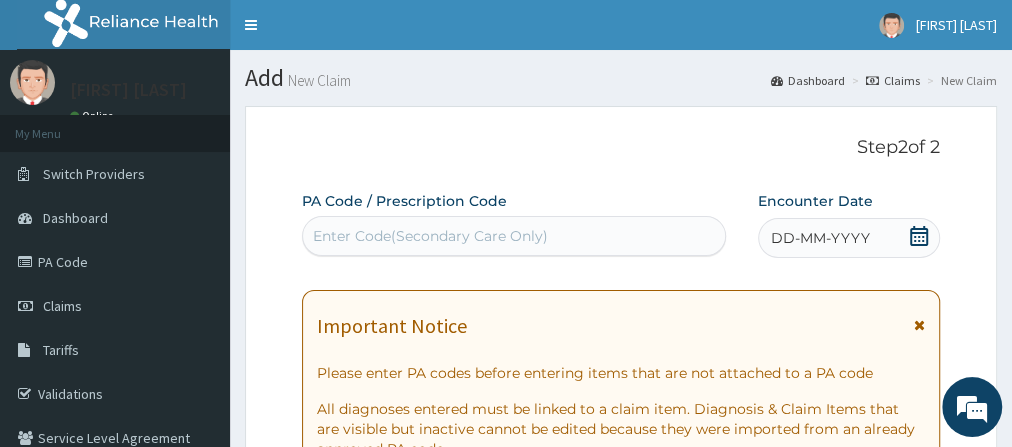 click on "Enter Code(Secondary Care Only)" at bounding box center [514, 236] 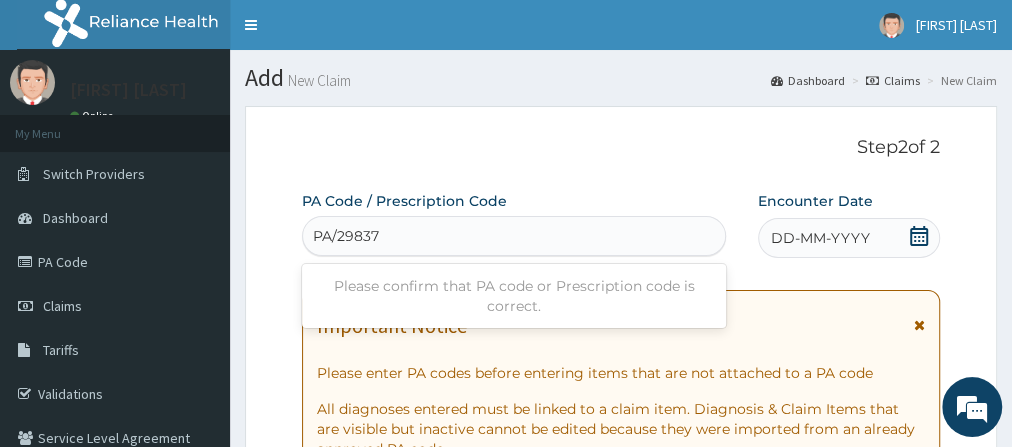 type on "PA/298375" 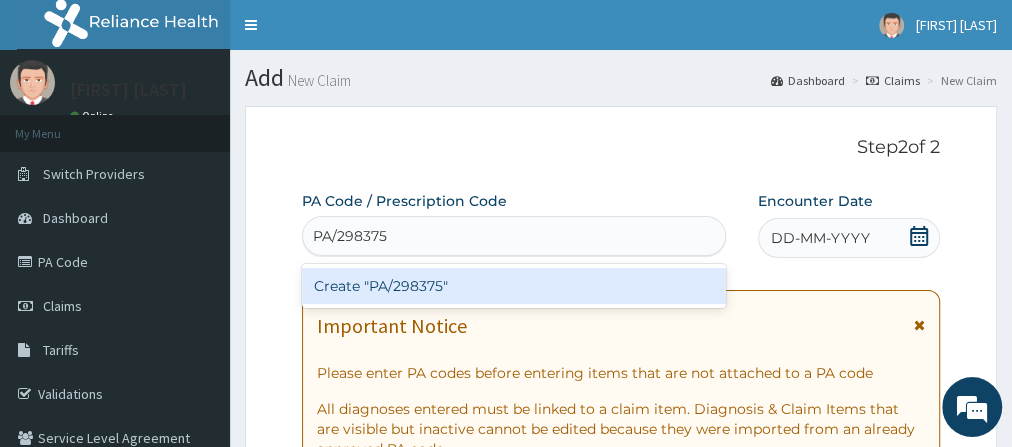 click on "Create "PA/298375"" at bounding box center [514, 286] 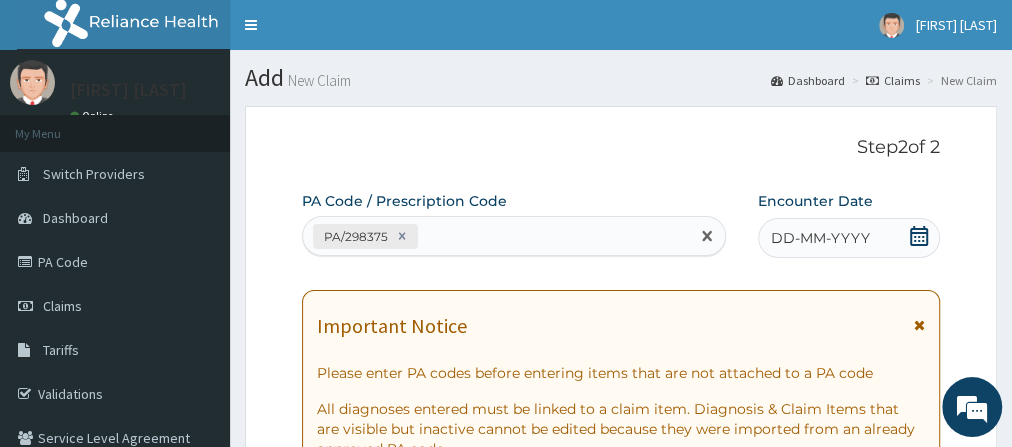 click 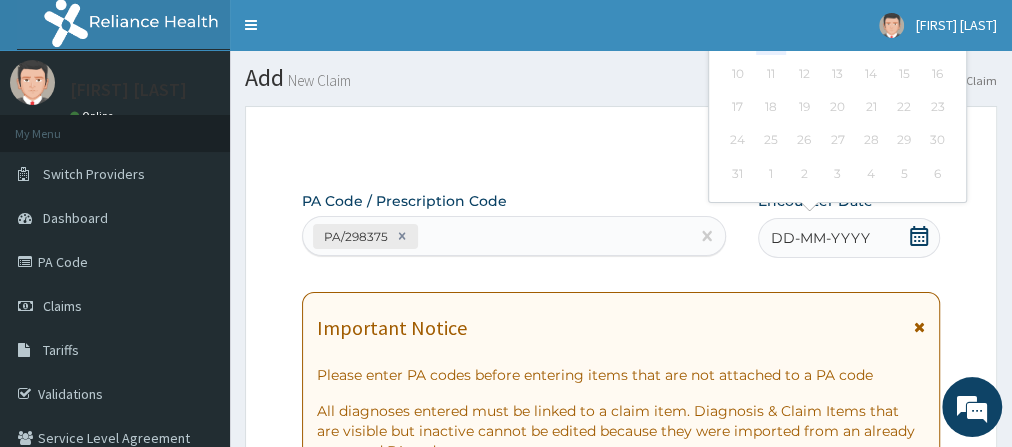 click on "4" at bounding box center (771, 41) 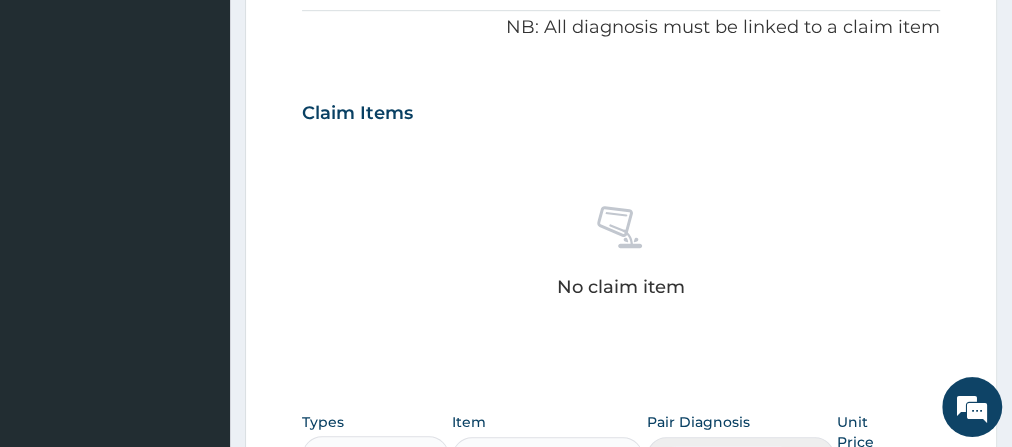 scroll, scrollTop: 720, scrollLeft: 0, axis: vertical 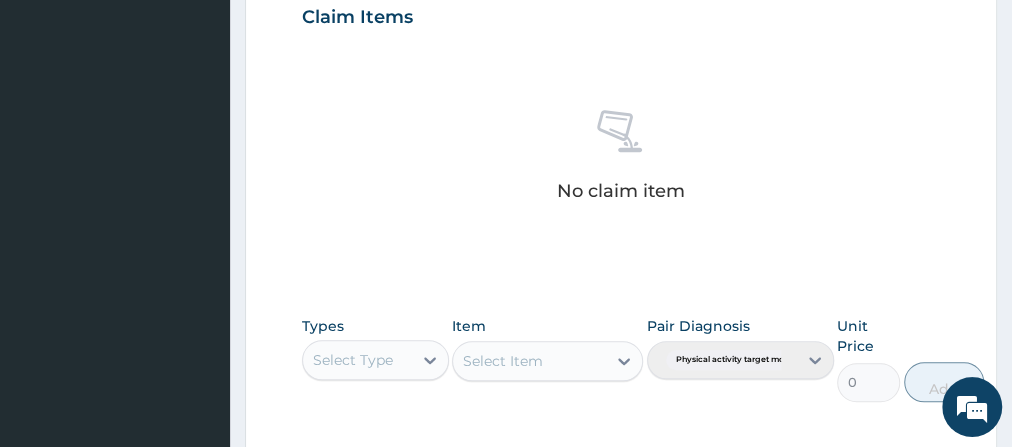 click on "Select Type" at bounding box center [357, 360] 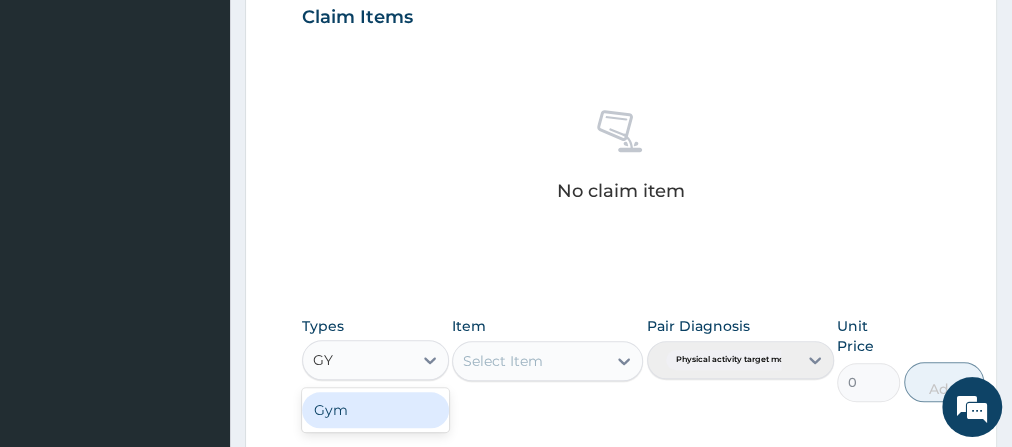 type on "GYM" 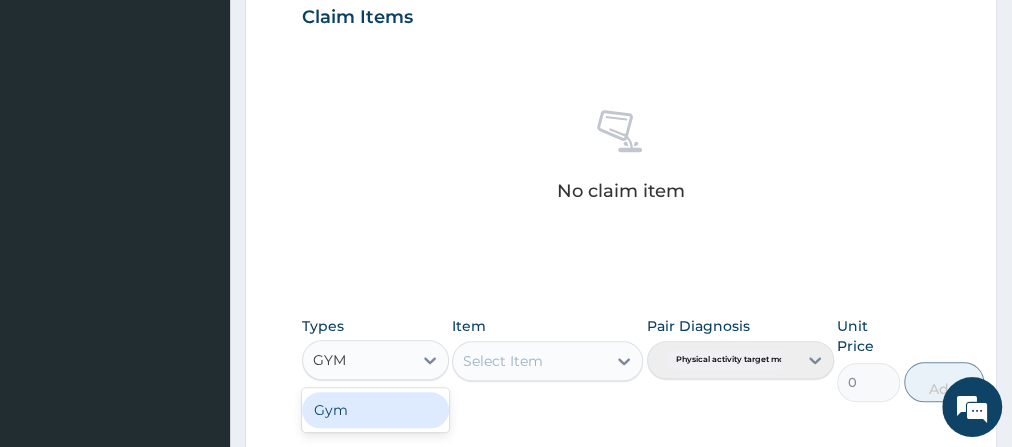 click on "Gym" at bounding box center (375, 410) 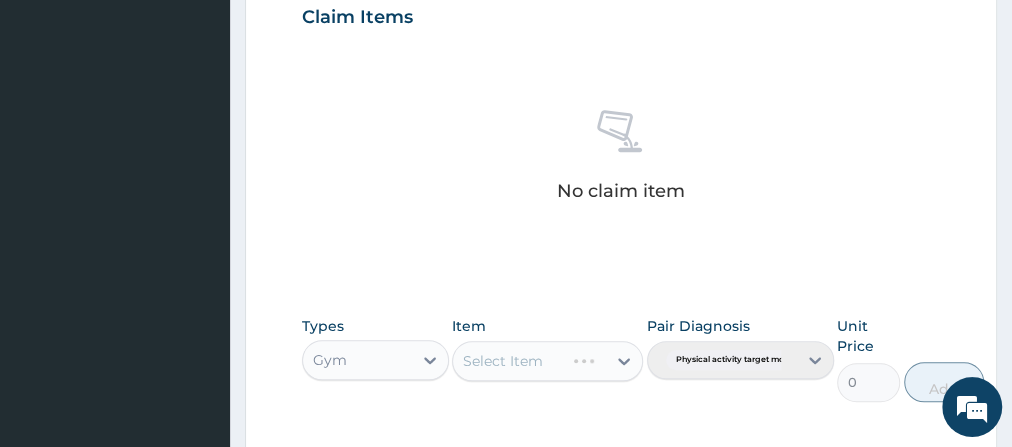 click on "Select Item" at bounding box center (547, 361) 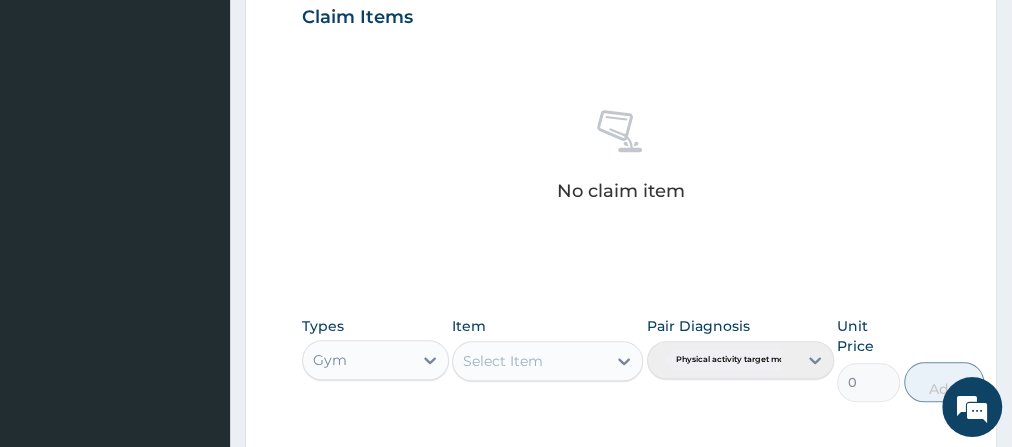 click on "Select Item" at bounding box center (529, 361) 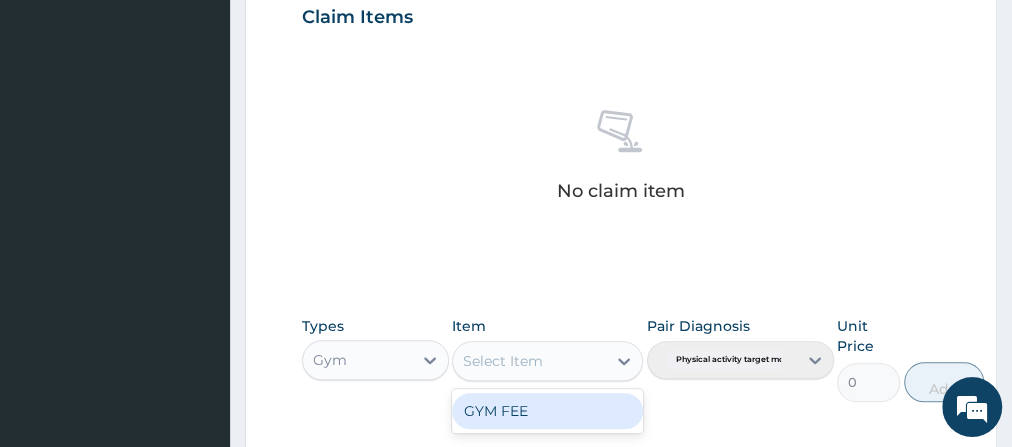 click on "GYM FEE" at bounding box center (547, 411) 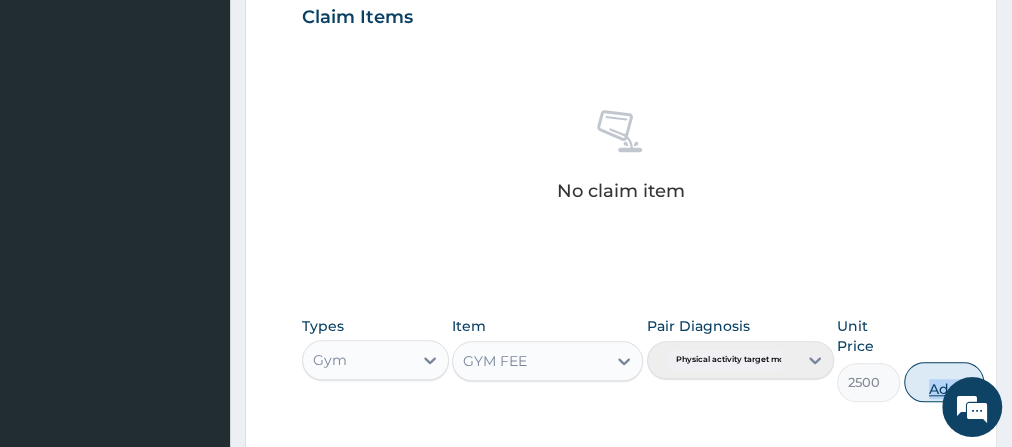 drag, startPoint x: 964, startPoint y: 380, endPoint x: 927, endPoint y: 381, distance: 37.01351 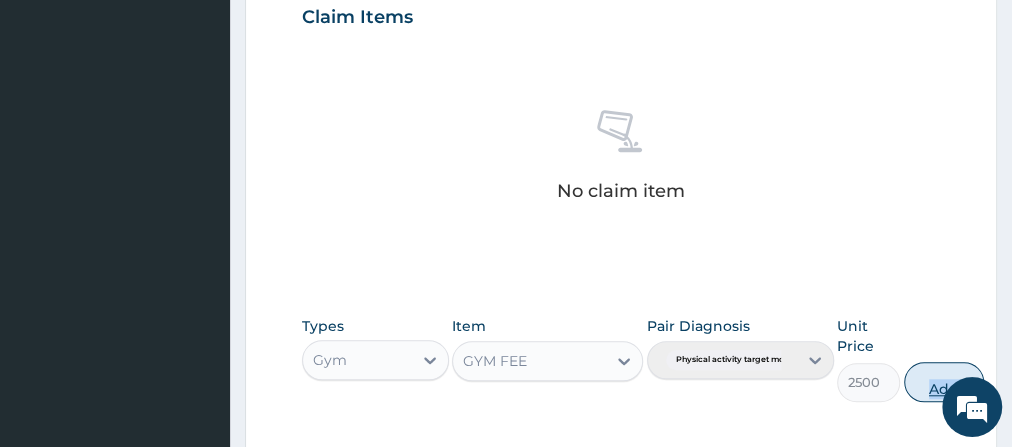 click on "Add" at bounding box center (944, 382) 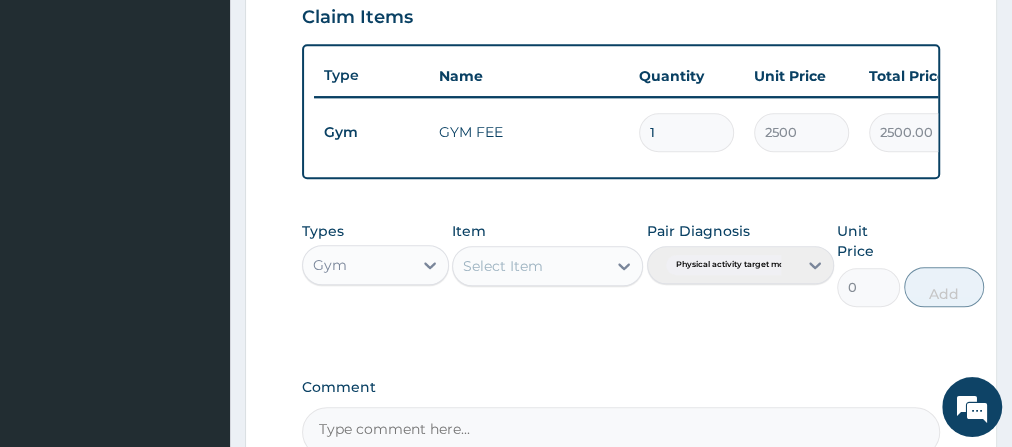 scroll, scrollTop: 946, scrollLeft: 0, axis: vertical 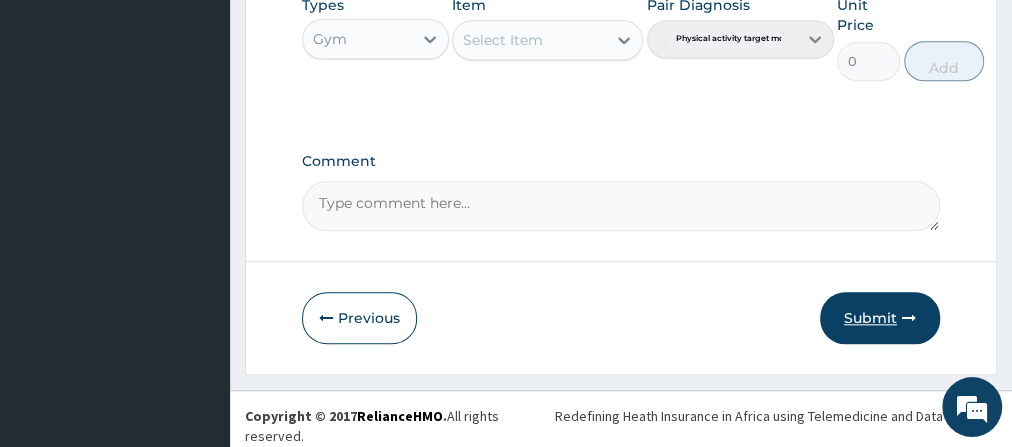 click on "Submit" at bounding box center [880, 318] 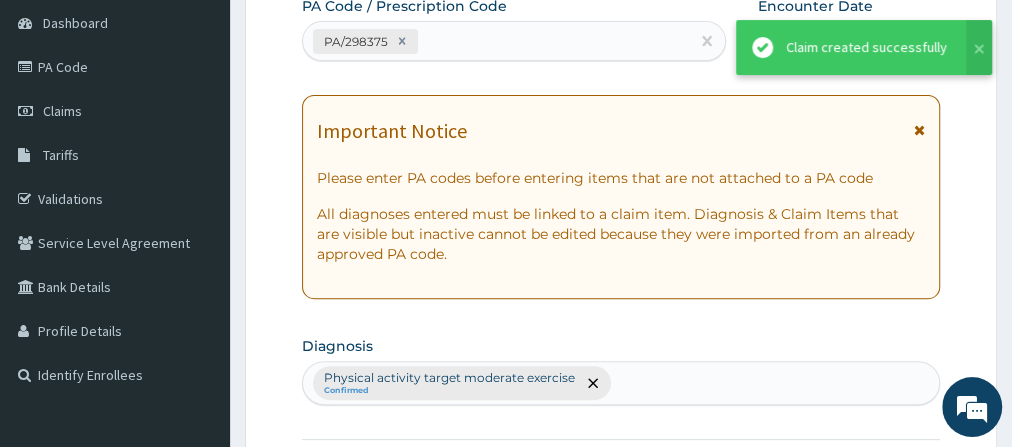 scroll, scrollTop: 946, scrollLeft: 0, axis: vertical 